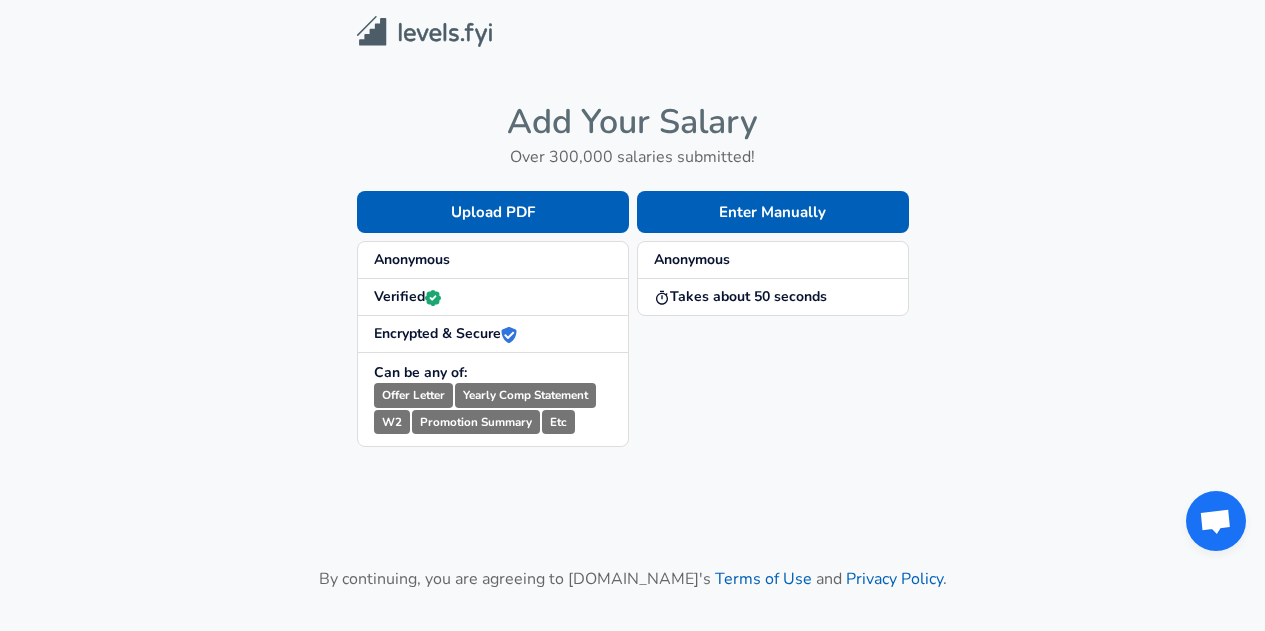 scroll, scrollTop: 0, scrollLeft: 0, axis: both 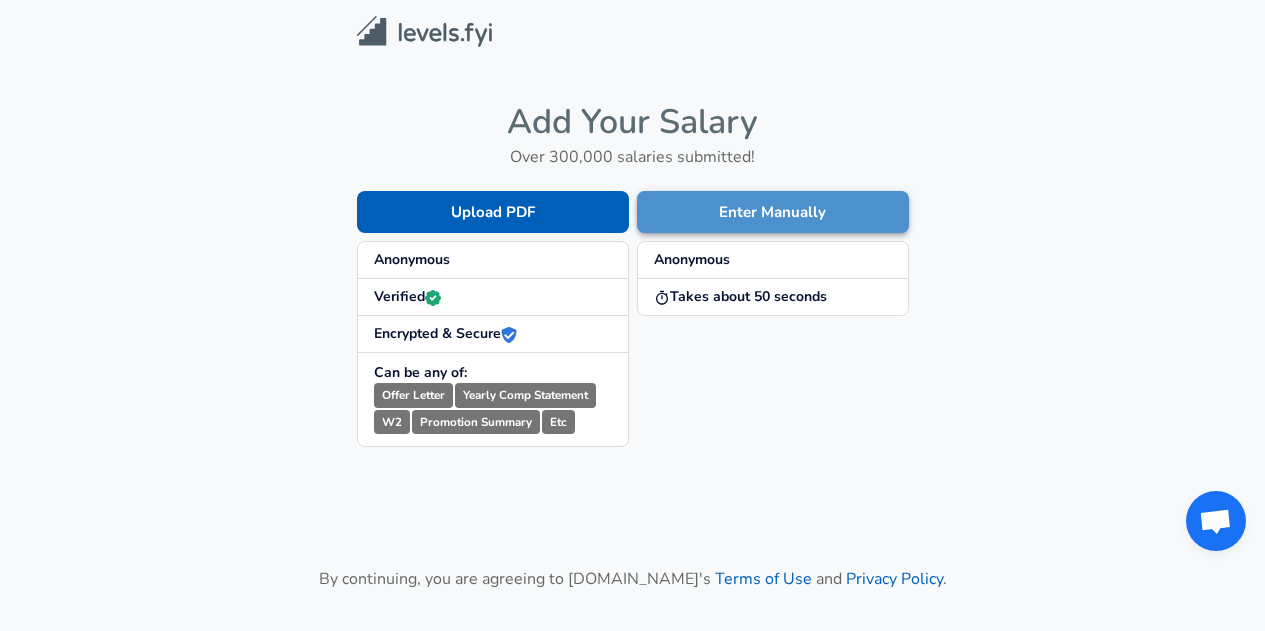 click on "Enter Manually" at bounding box center [773, 212] 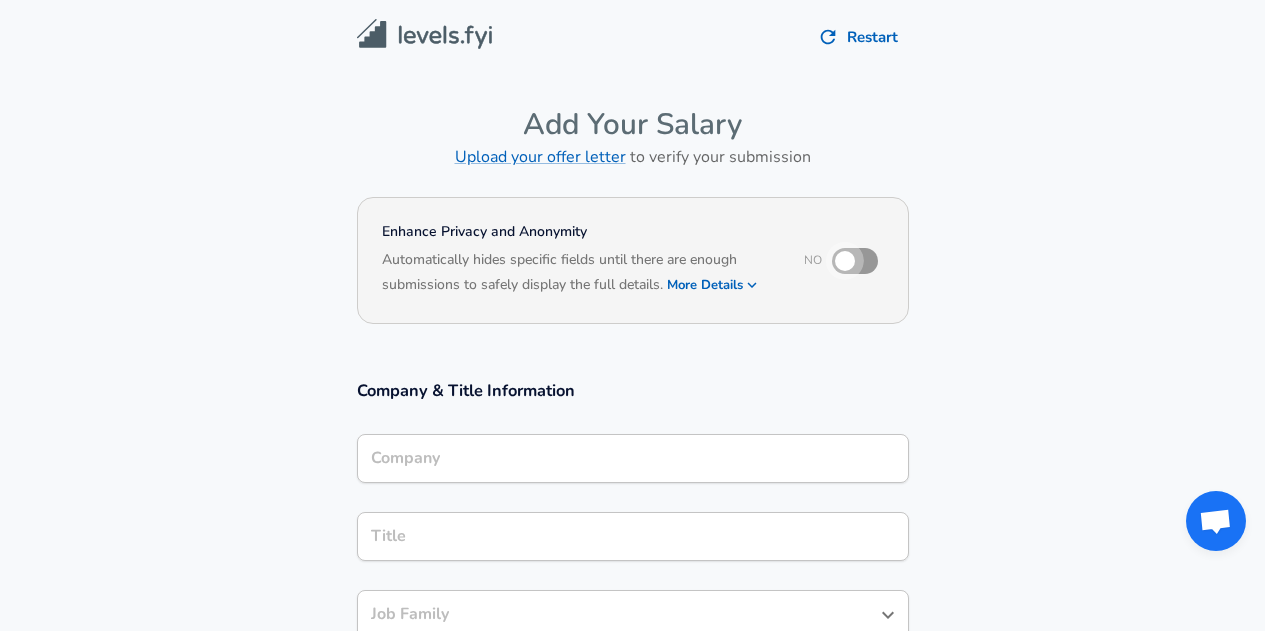 click at bounding box center [845, 261] 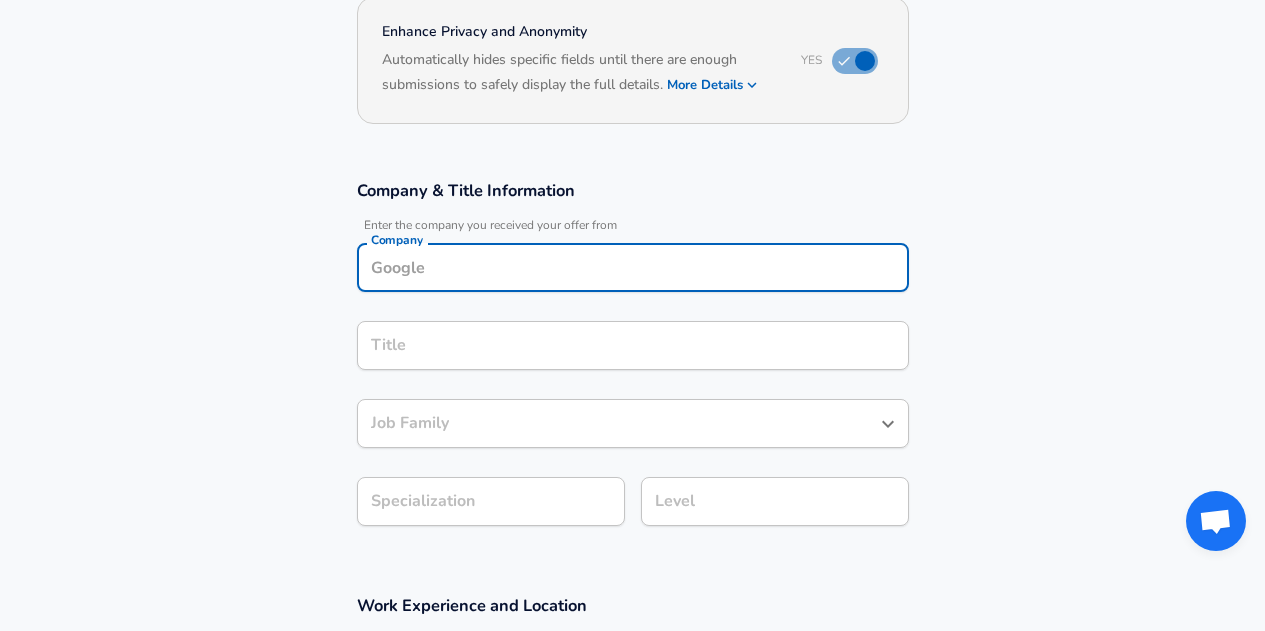 click on "Company" at bounding box center (633, 267) 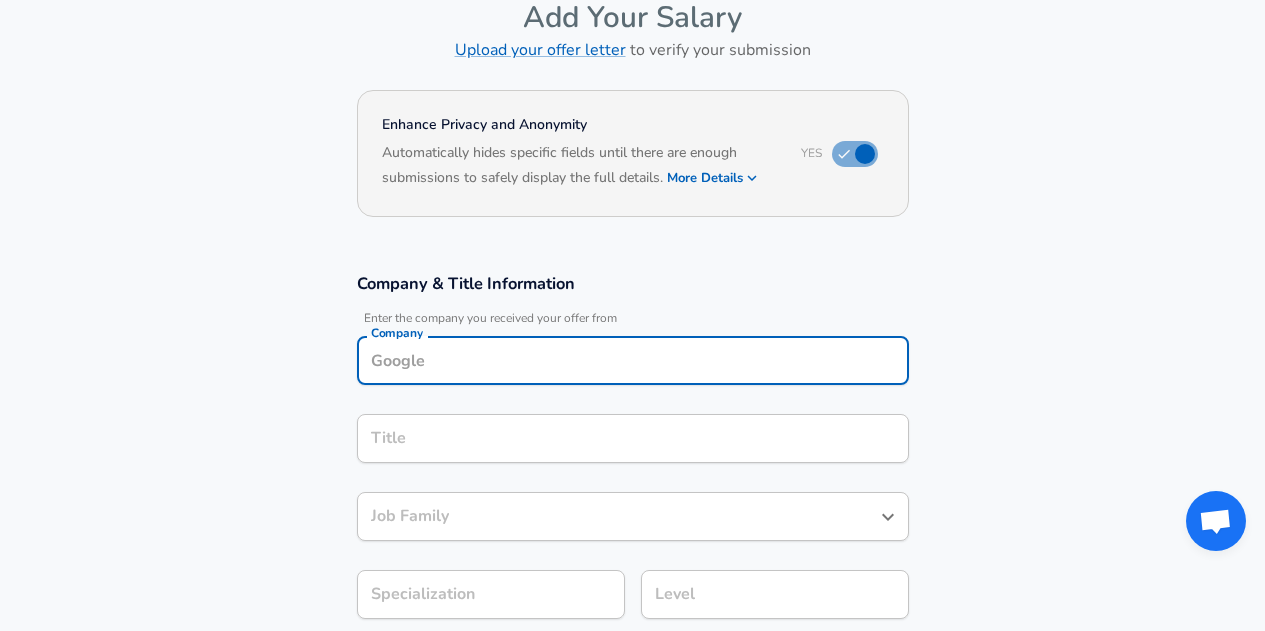 scroll, scrollTop: 20, scrollLeft: 0, axis: vertical 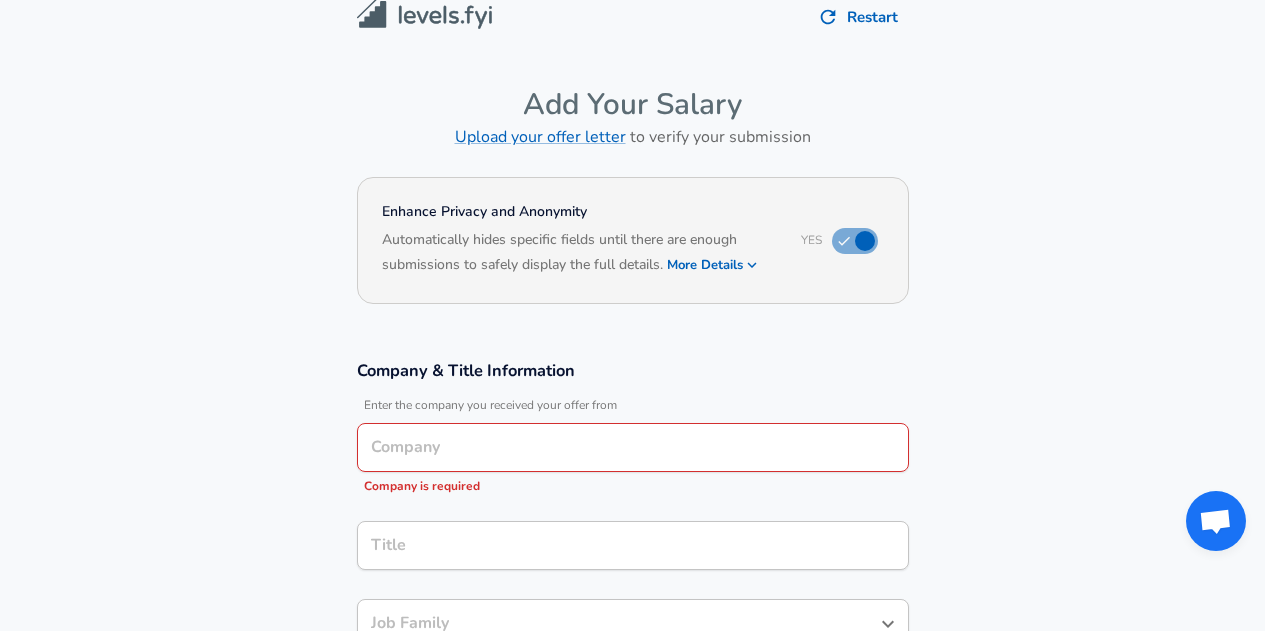 click 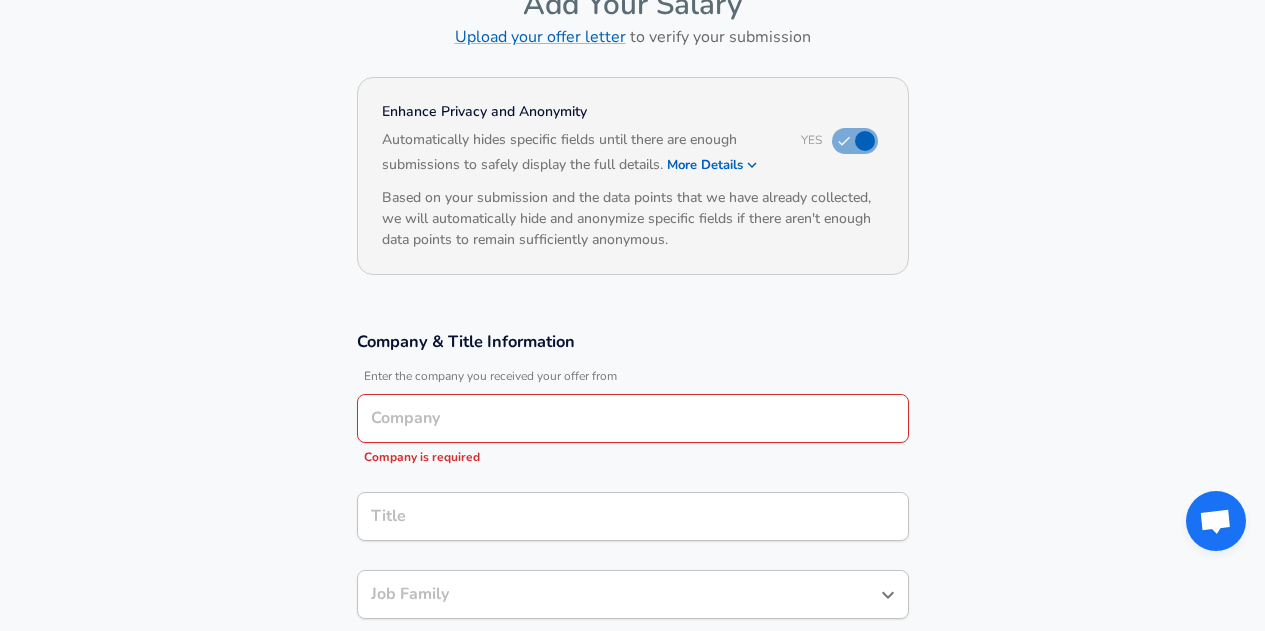 scroll, scrollTop: 220, scrollLeft: 0, axis: vertical 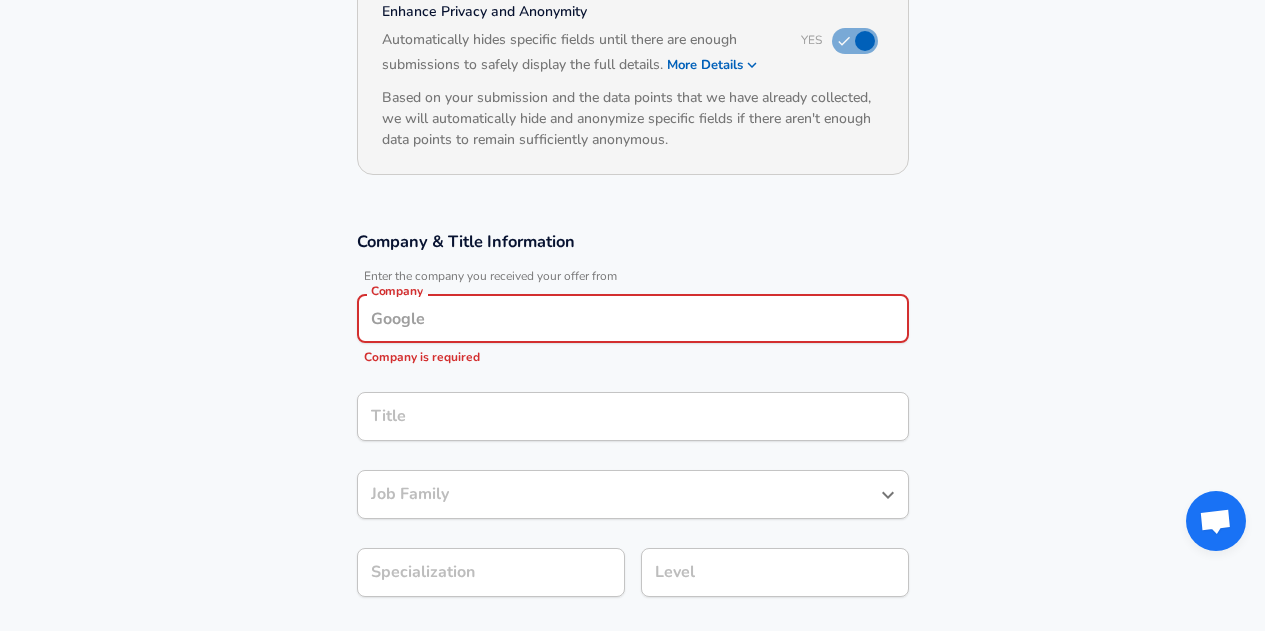 click on "Company" at bounding box center (633, 318) 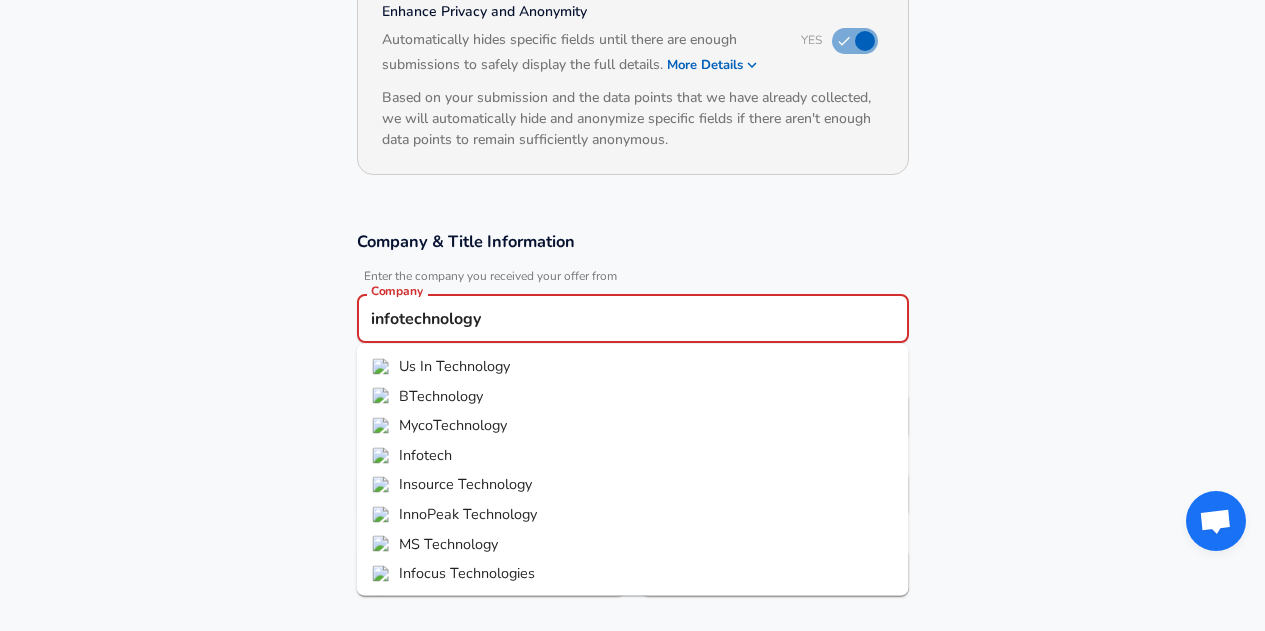click on "Infotech" at bounding box center (425, 454) 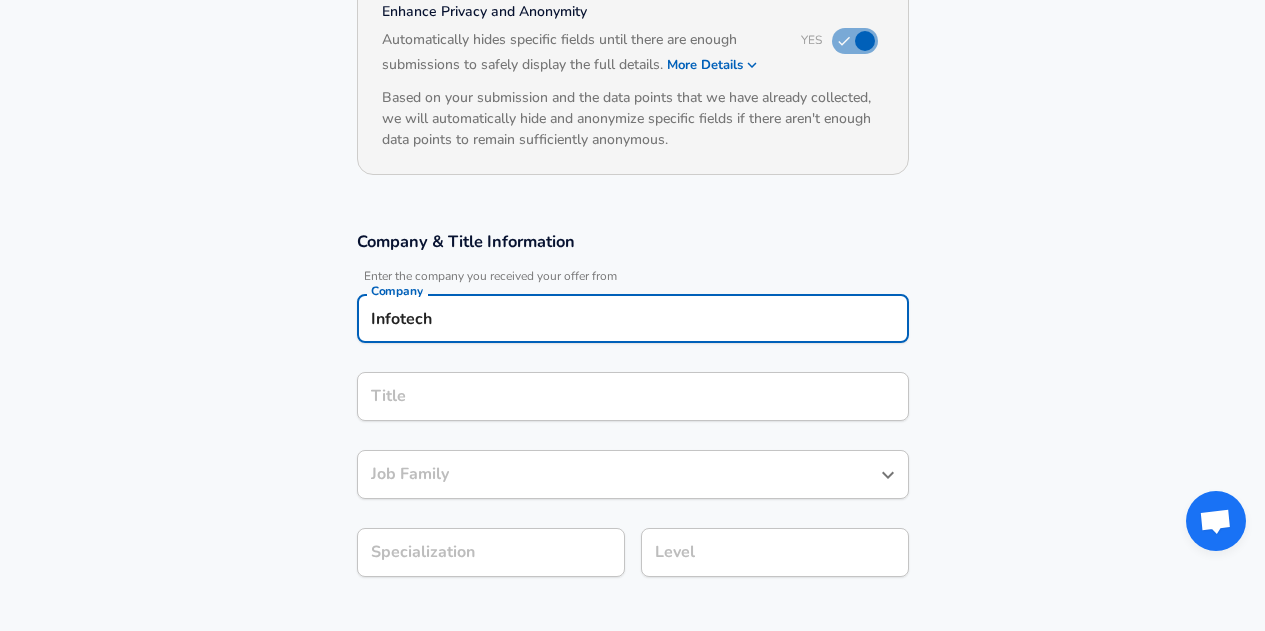 type on "Infotech" 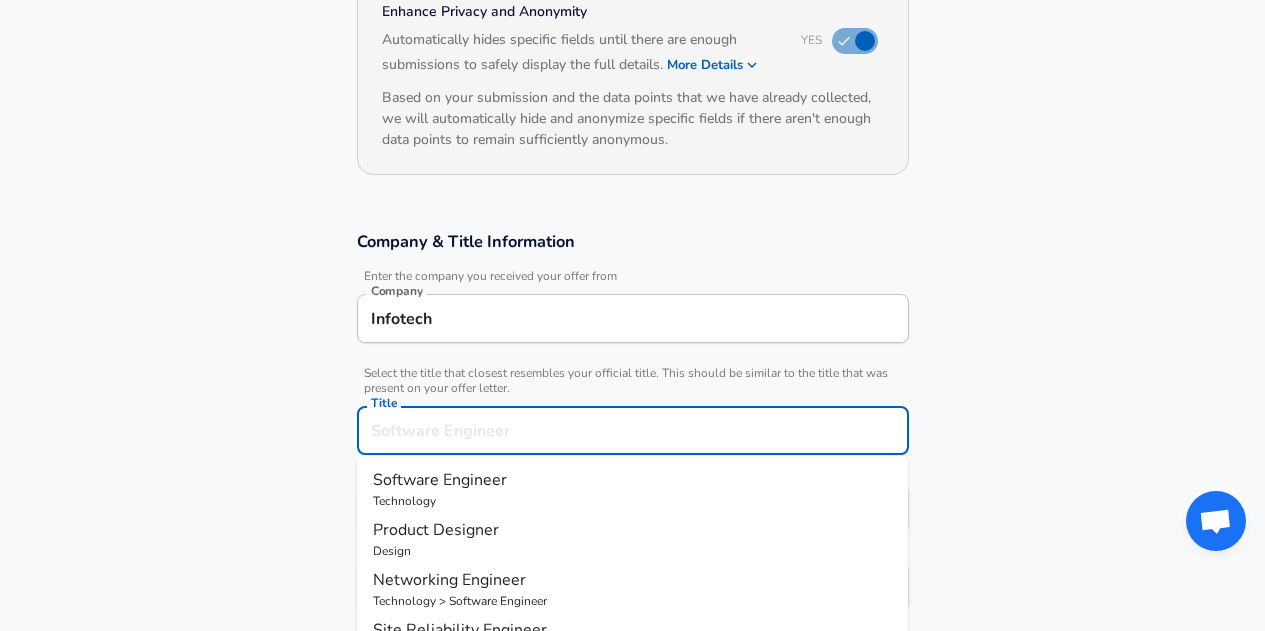 scroll, scrollTop: 260, scrollLeft: 0, axis: vertical 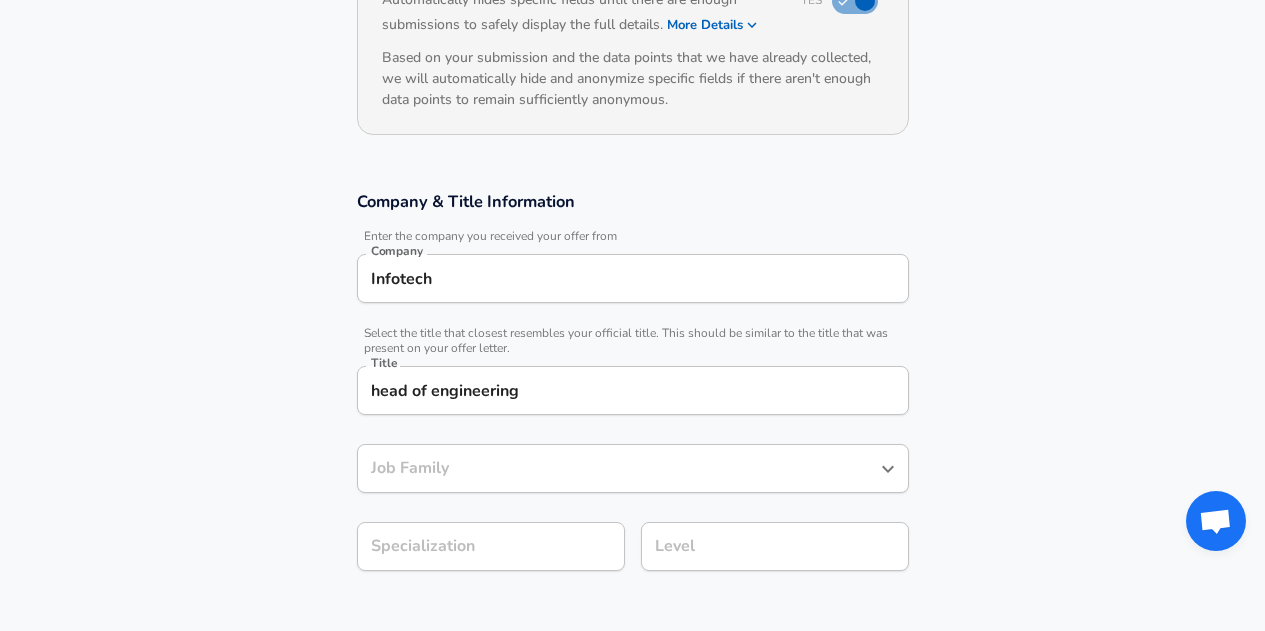 click on "Company & Title Information   Enter the company you received your offer from Company Infotech Company   Select the title that closest resembles your official title. This should be similar to the title that was present on your offer letter. Title head of engineering Title Job Family Job Family Specialization Specialization Level Level" at bounding box center [632, 391] 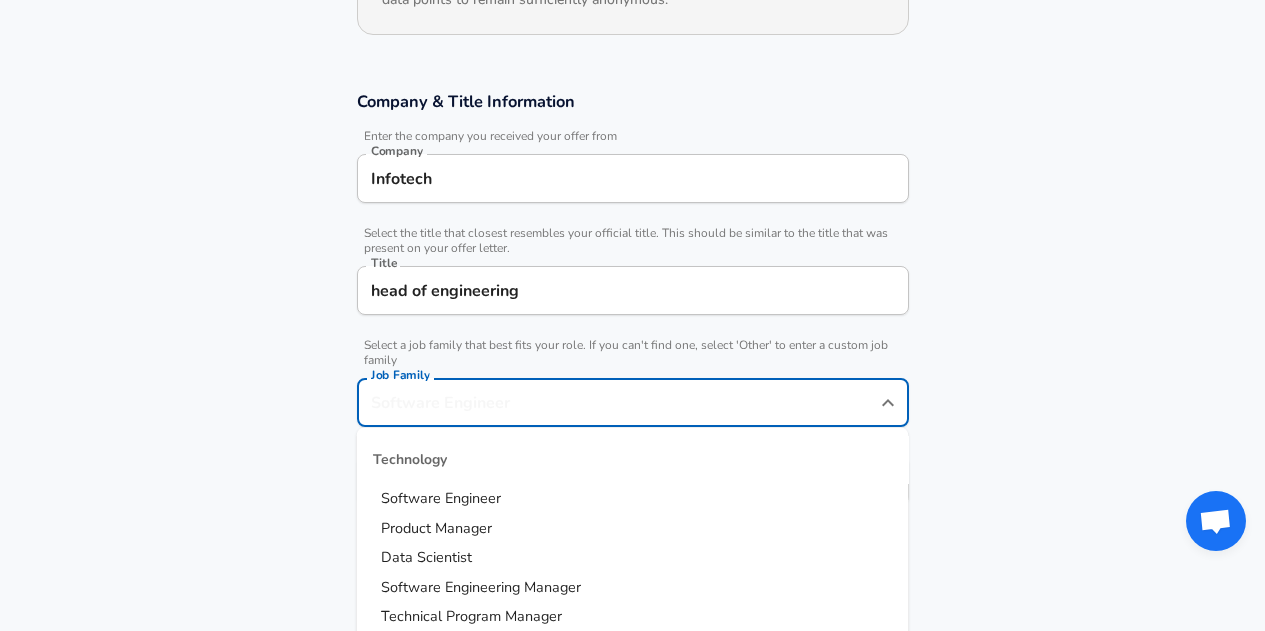 scroll, scrollTop: 400, scrollLeft: 0, axis: vertical 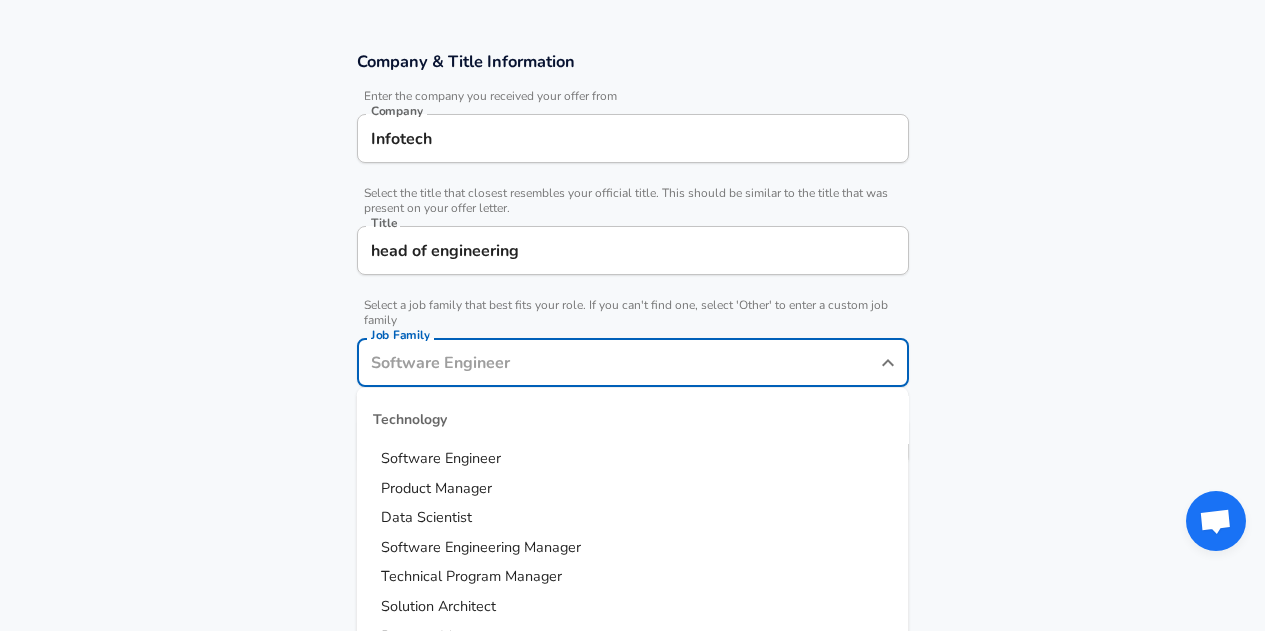 click on "Job Family" at bounding box center (618, 362) 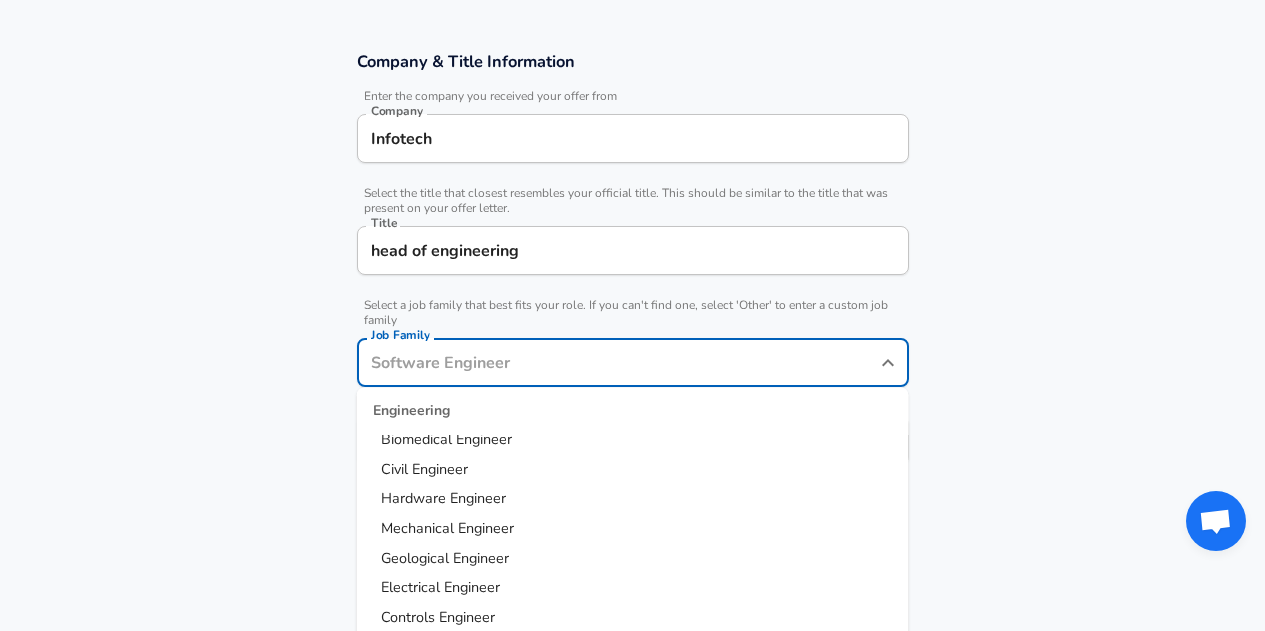 scroll, scrollTop: 400, scrollLeft: 0, axis: vertical 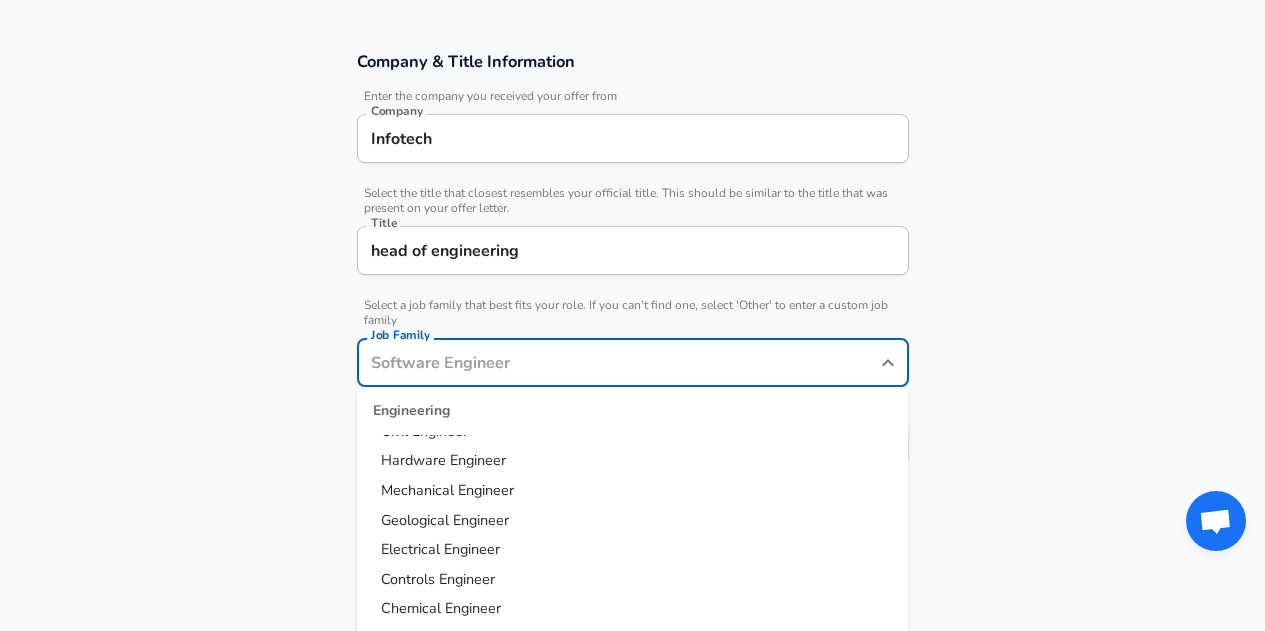 click on "Electrical Engineer" at bounding box center (440, 550) 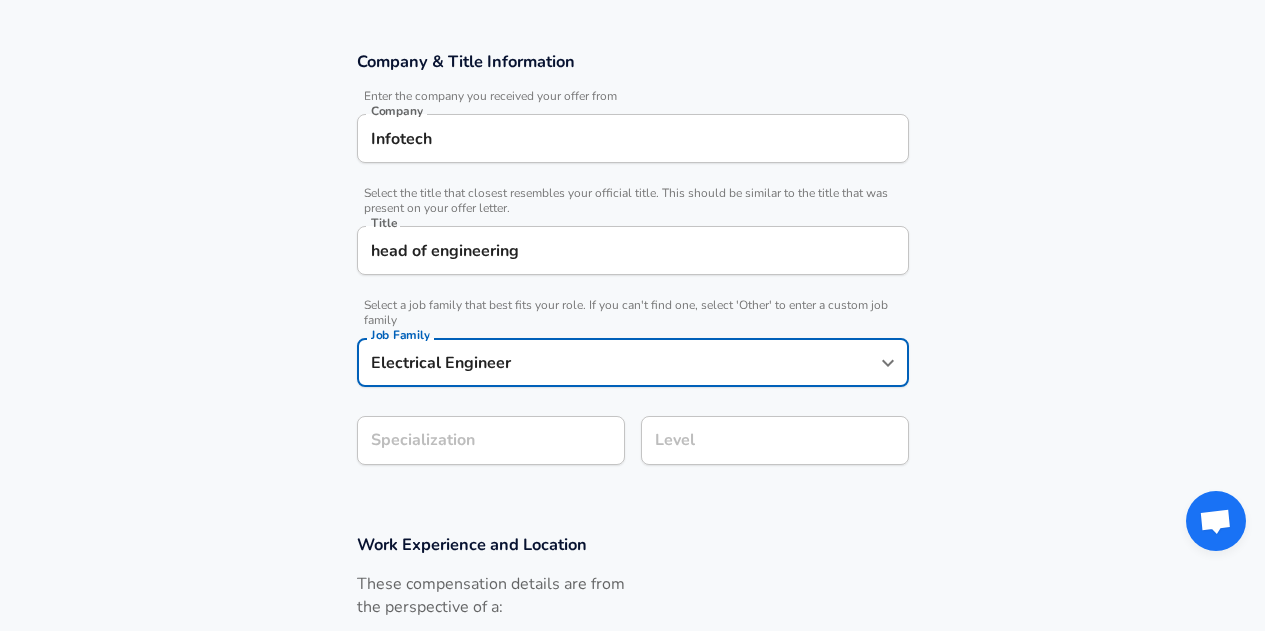 scroll, scrollTop: 460, scrollLeft: 0, axis: vertical 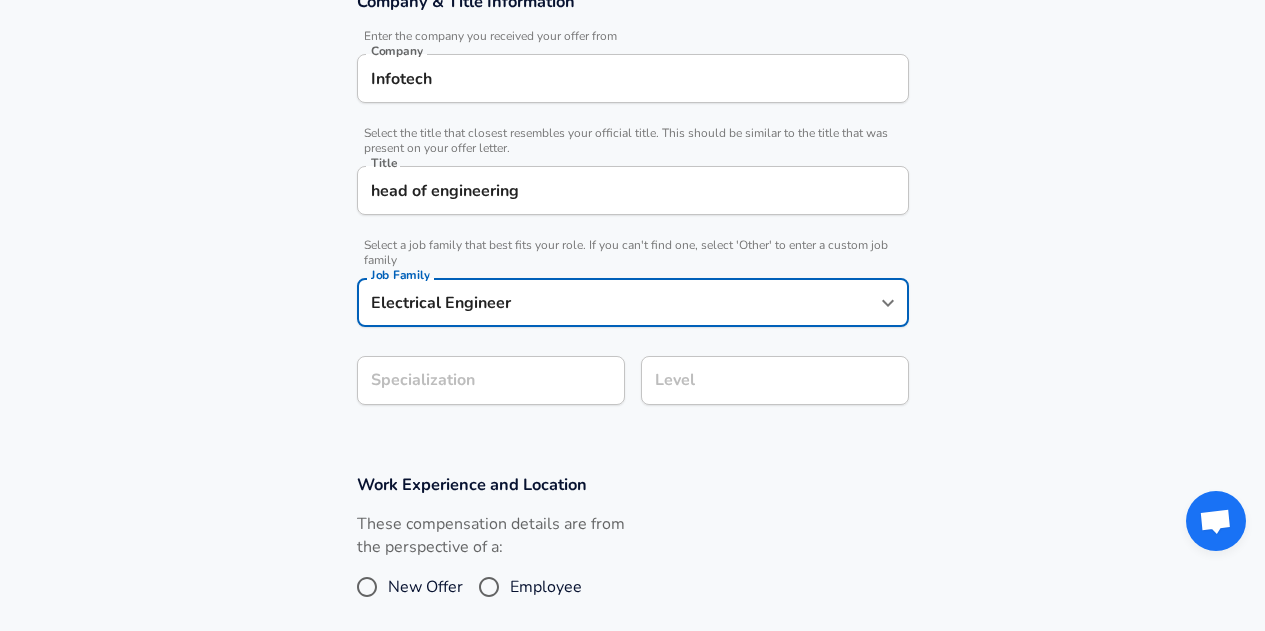 click on "Company & Title Information   Enter the company you received your offer from Company Infotech Company   Select the title that closest resembles your official title. This should be similar to the title that was present on your offer letter. Title head of engineering Title   Select a job family that best fits your role. If you can't find one, select 'Other' to enter a custom job family Job Family Electrical Engineer Job Family Specialization Specialization Level Level" at bounding box center (632, 208) 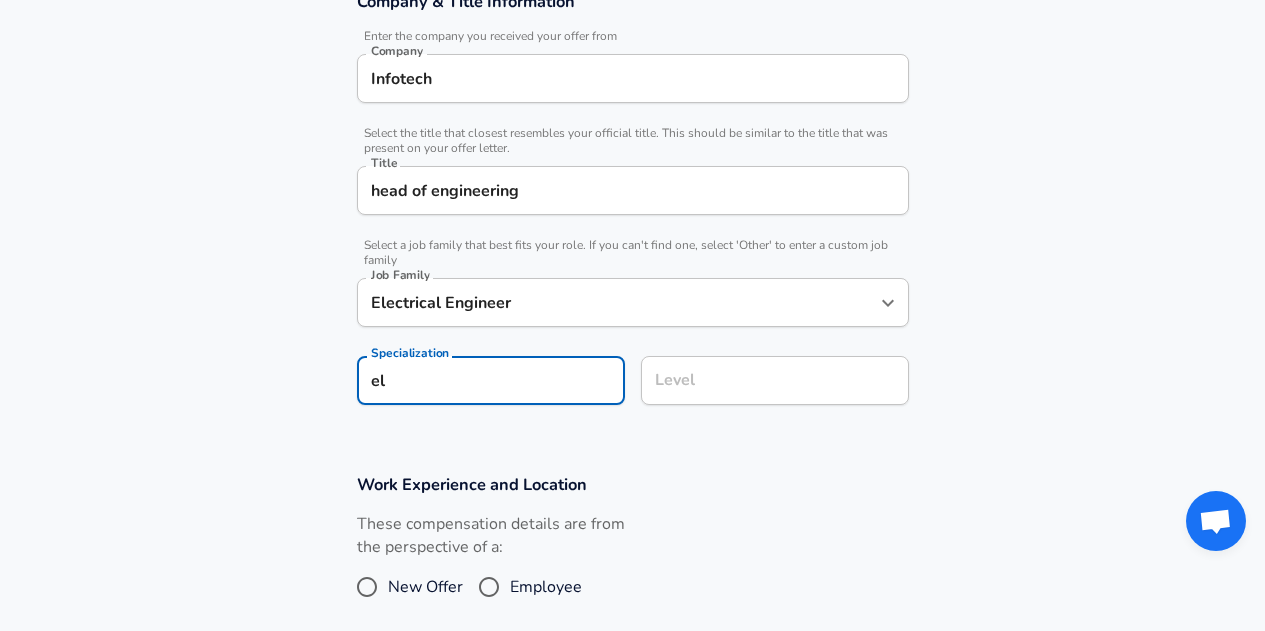 type on "e" 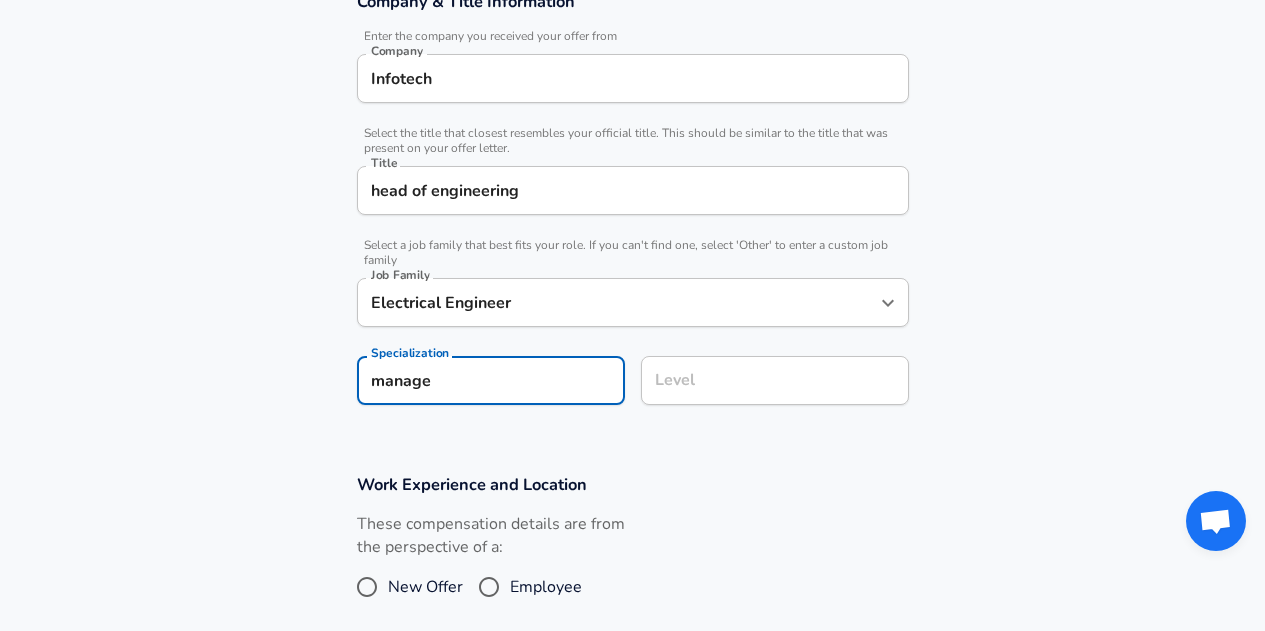 type on "manage" 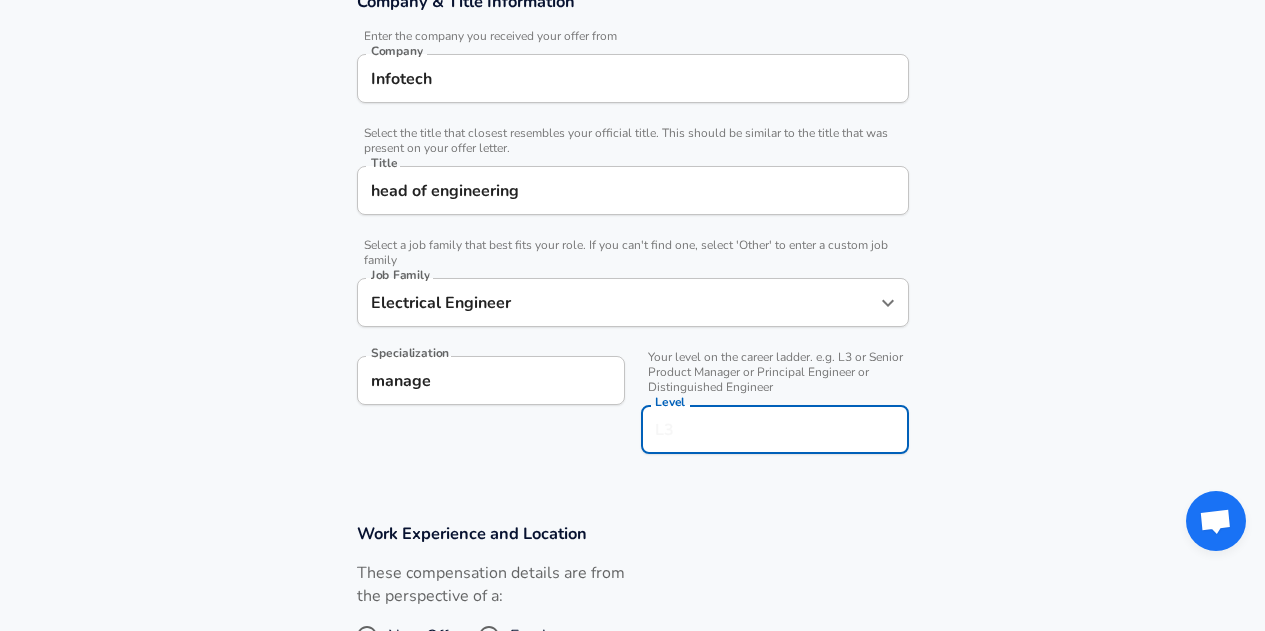 scroll, scrollTop: 500, scrollLeft: 0, axis: vertical 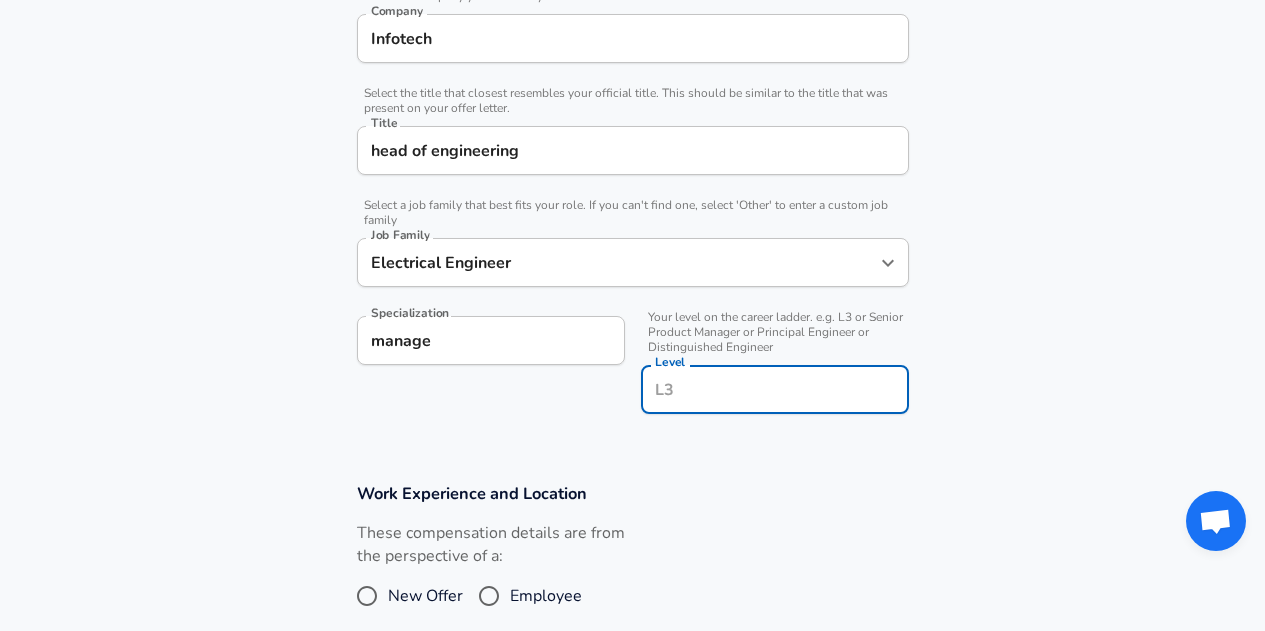 click on "Level" at bounding box center [775, 389] 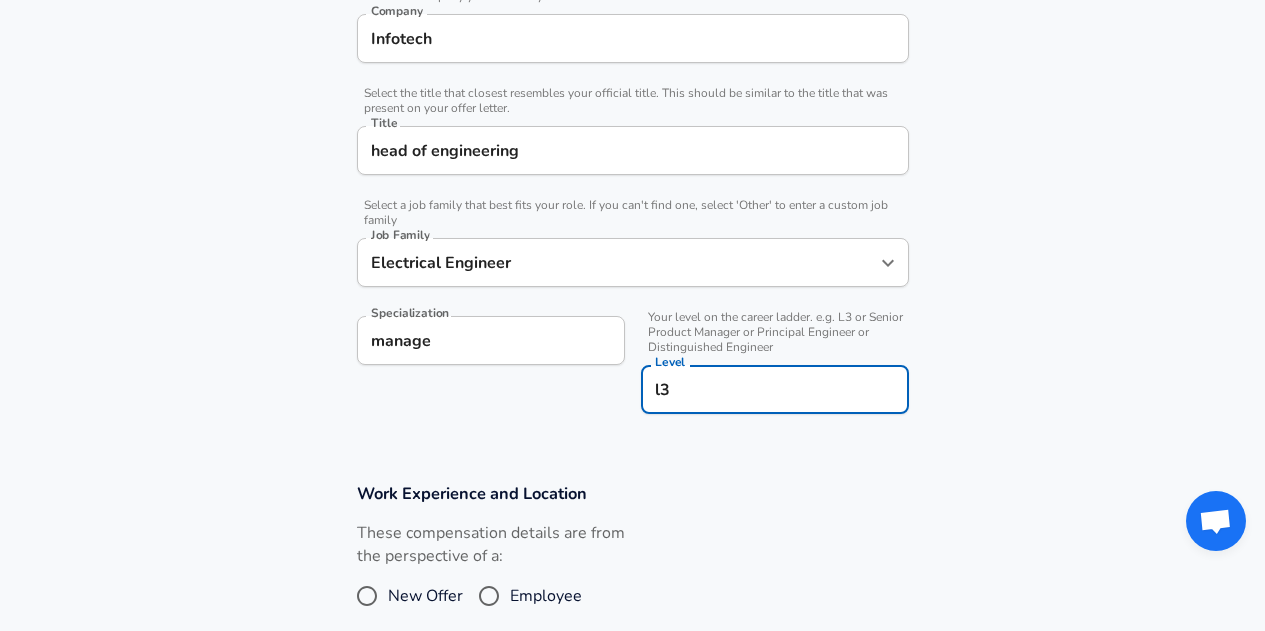 type on "l3" 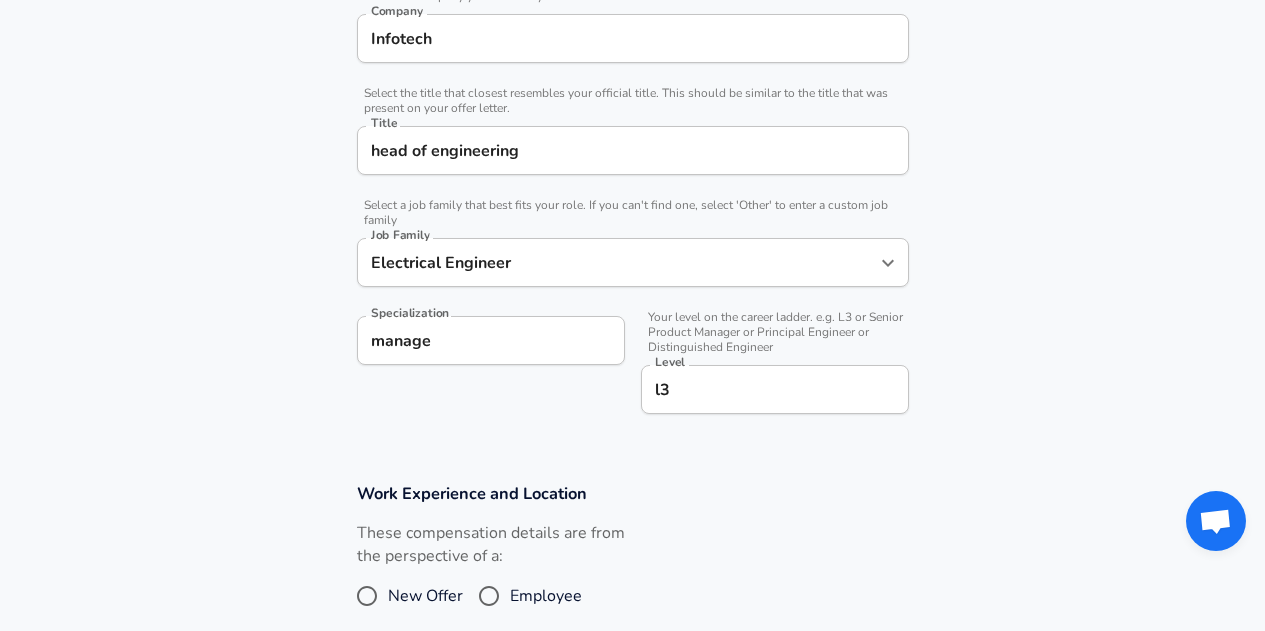 click on "Work Experience and Location These compensation details are from the perspective of a: New Offer Employee" at bounding box center (633, 555) 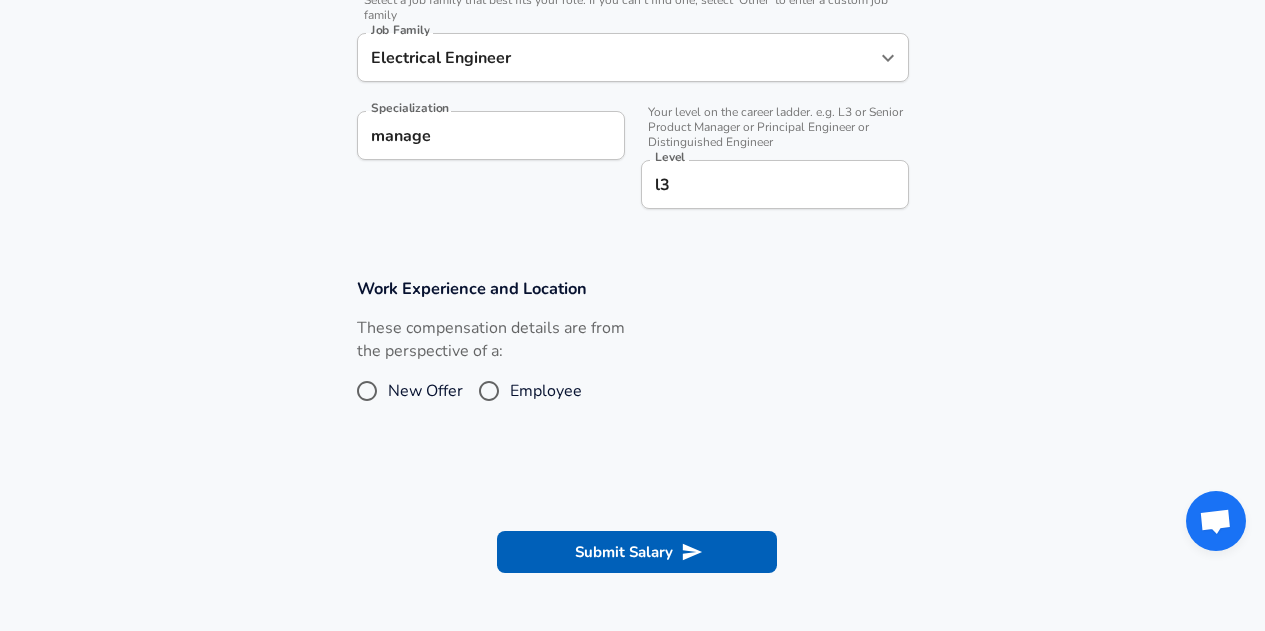 scroll, scrollTop: 800, scrollLeft: 0, axis: vertical 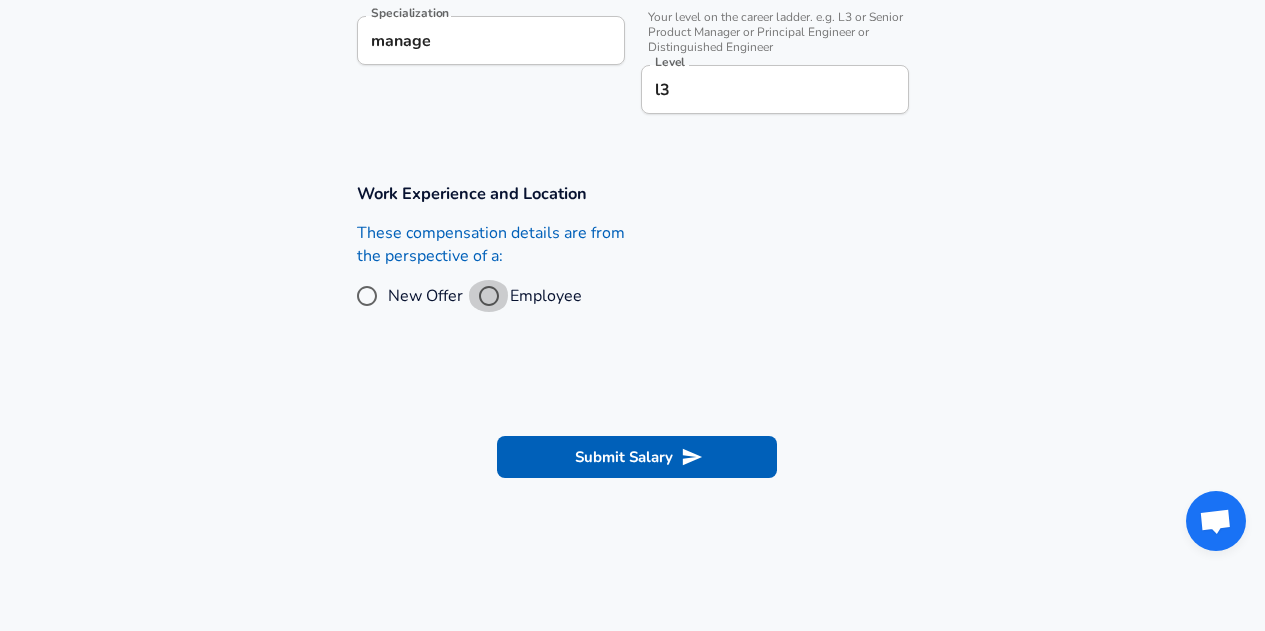 click on "Employee" at bounding box center (489, 296) 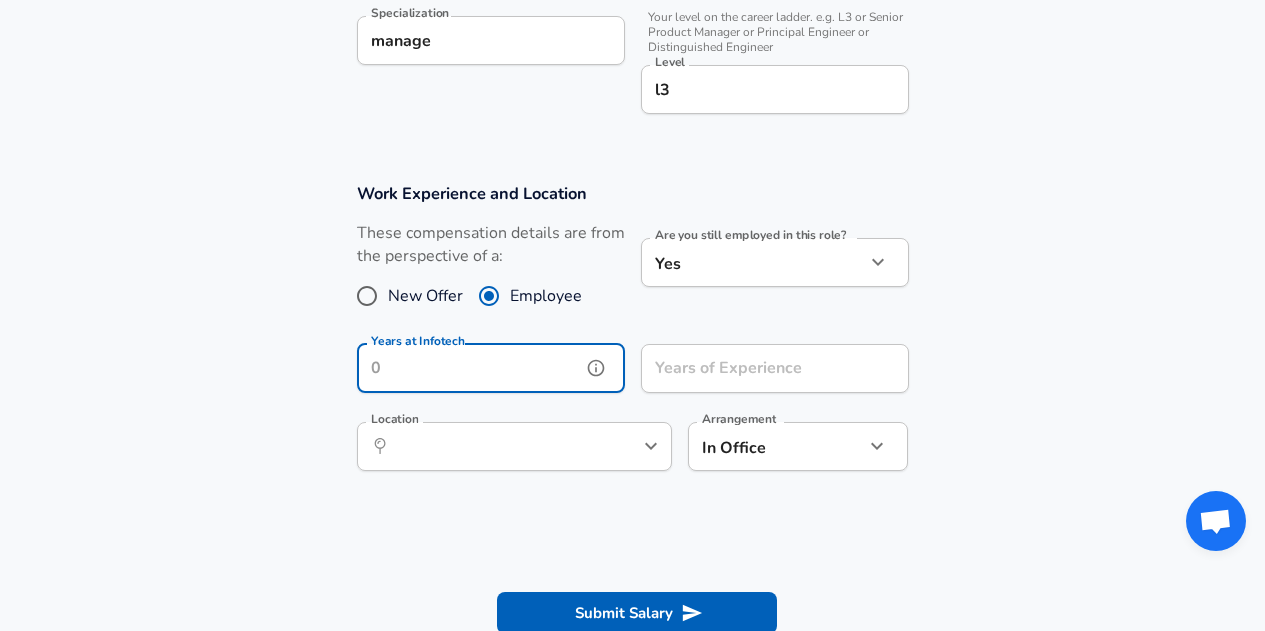 click on "Years at Infotech" at bounding box center [469, 368] 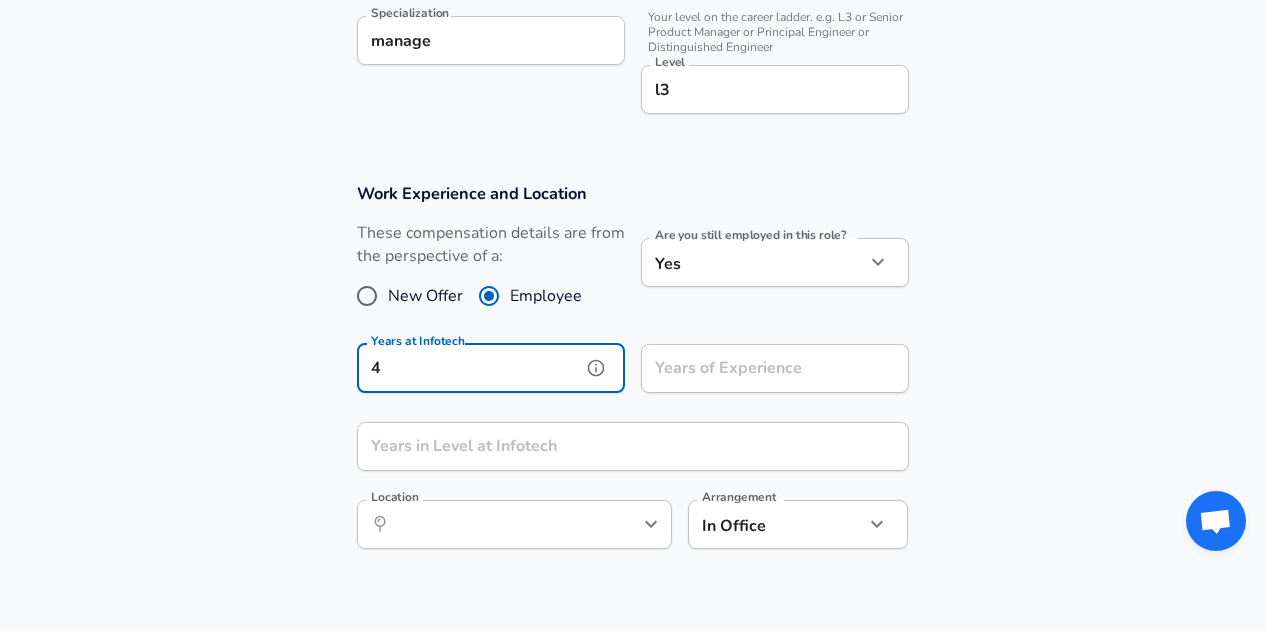 type on "4" 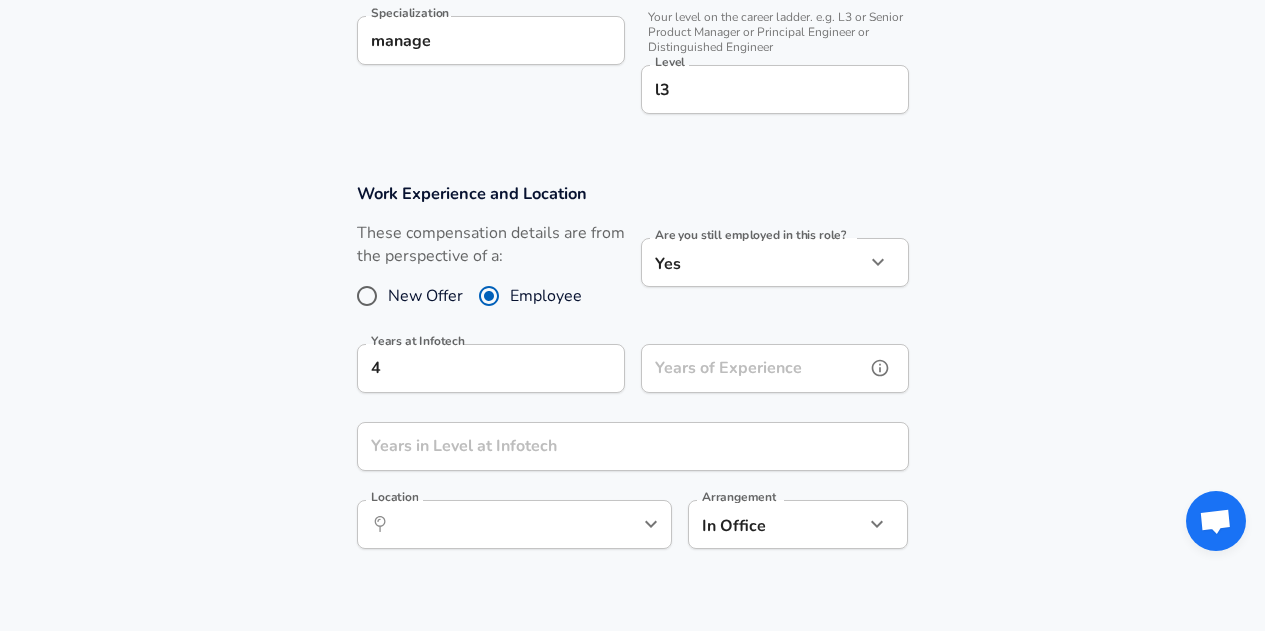 click on "Years of Experience" at bounding box center [753, 368] 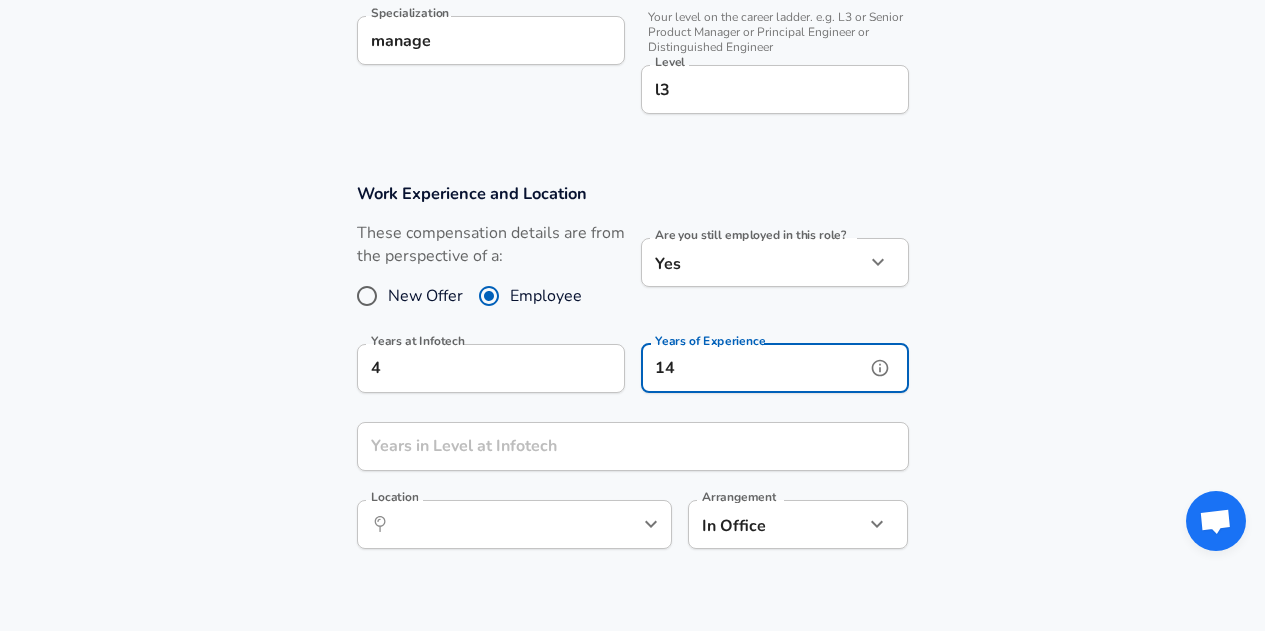 type on "14" 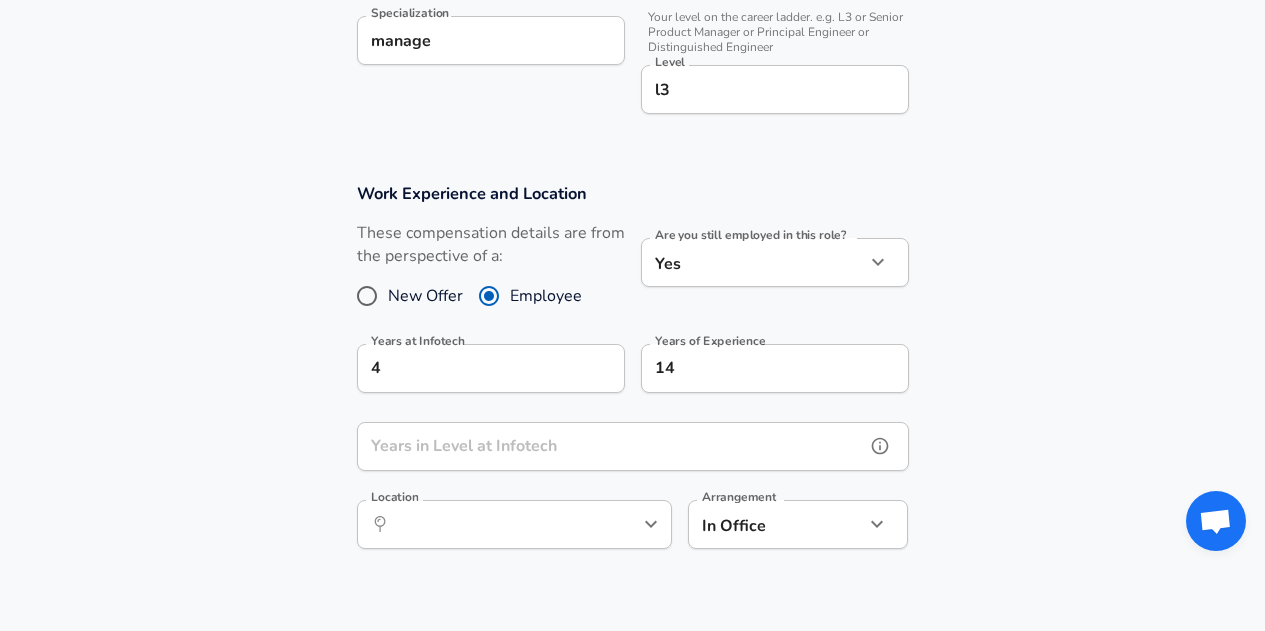 click on "Years in Level at Infotech" at bounding box center [611, 446] 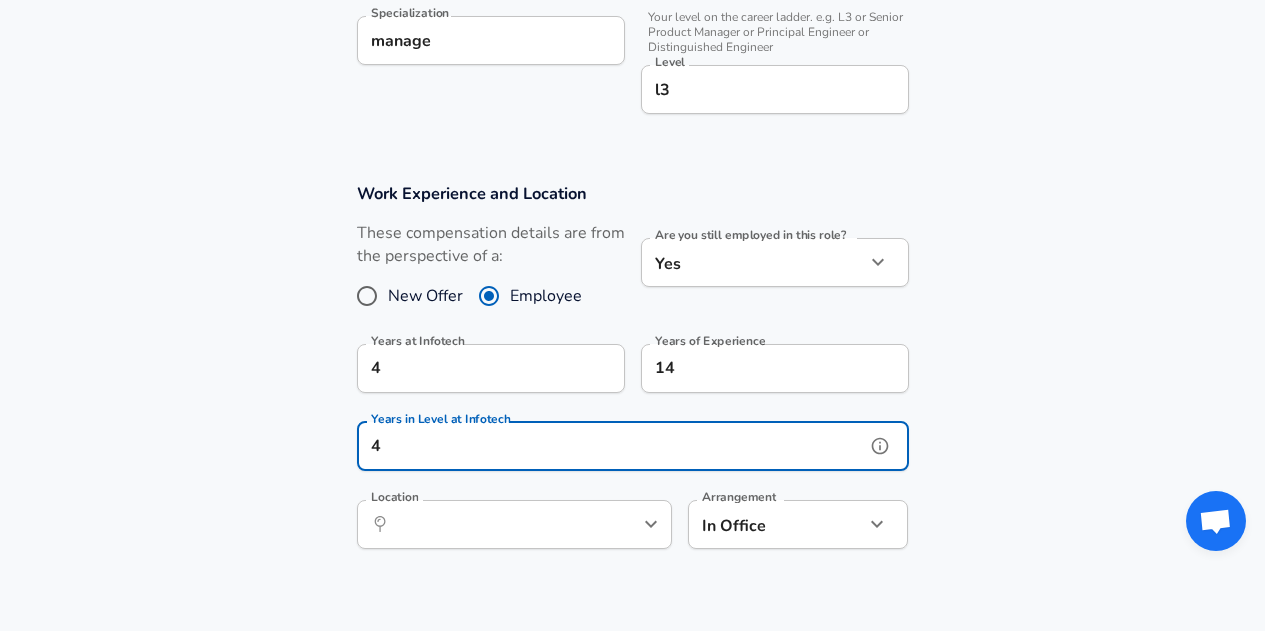 type on "4" 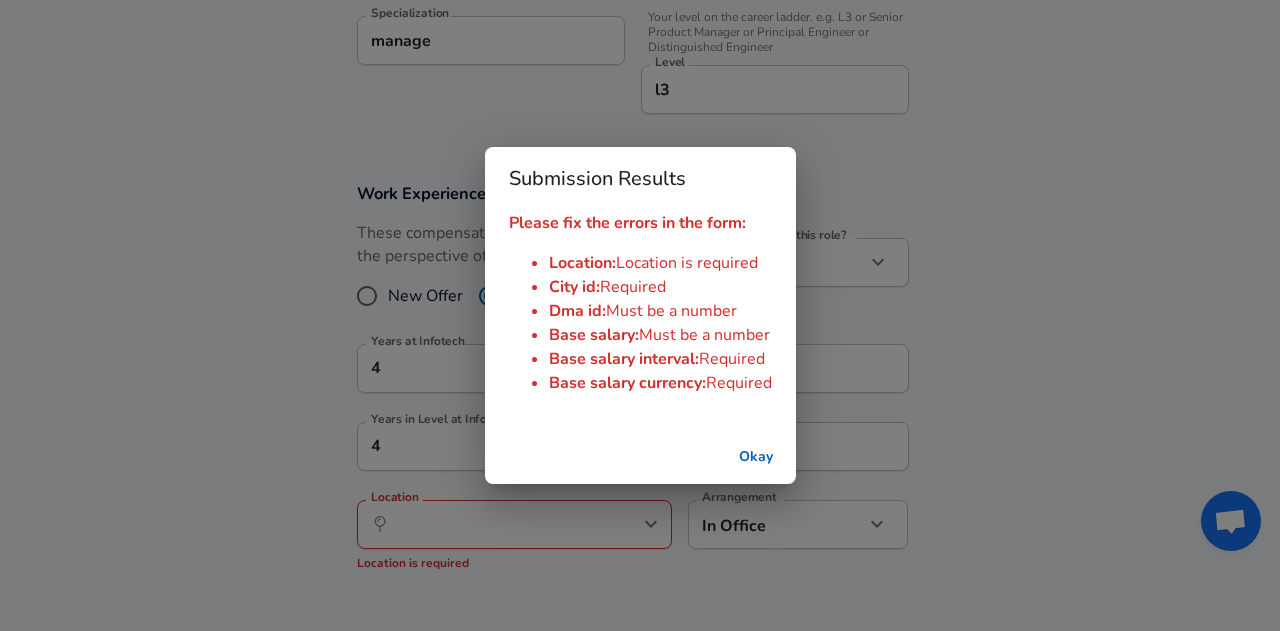 click on "Okay" at bounding box center [756, 457] 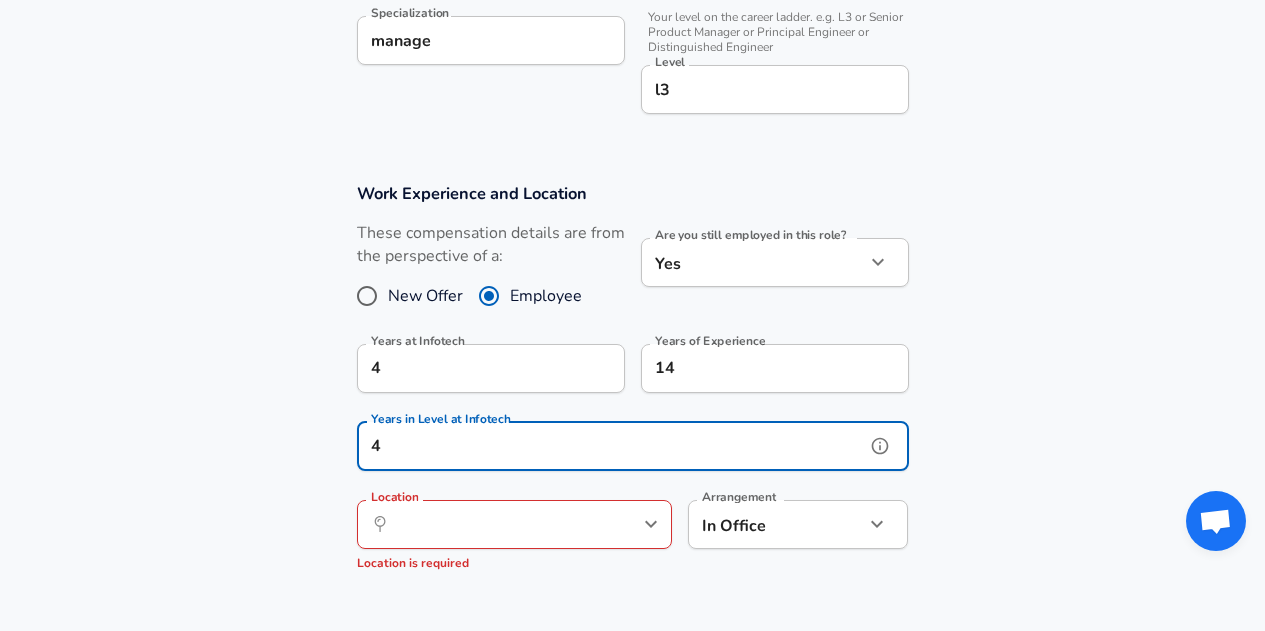 scroll, scrollTop: 0, scrollLeft: 0, axis: both 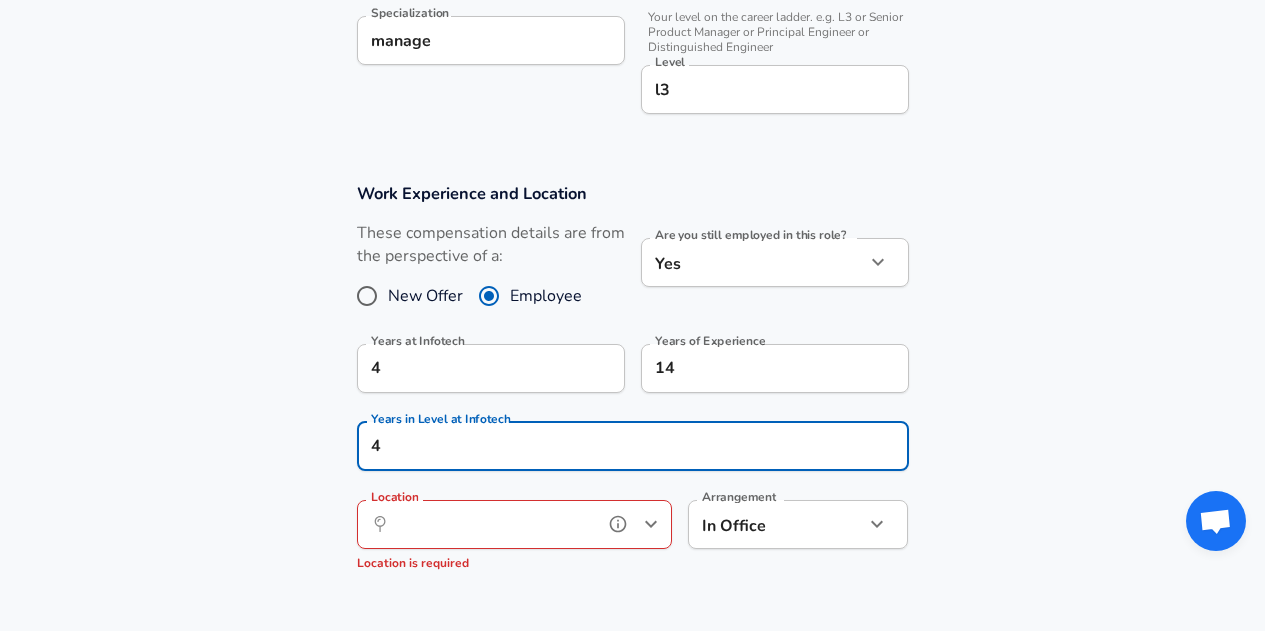 click on "​ Location" at bounding box center (514, 524) 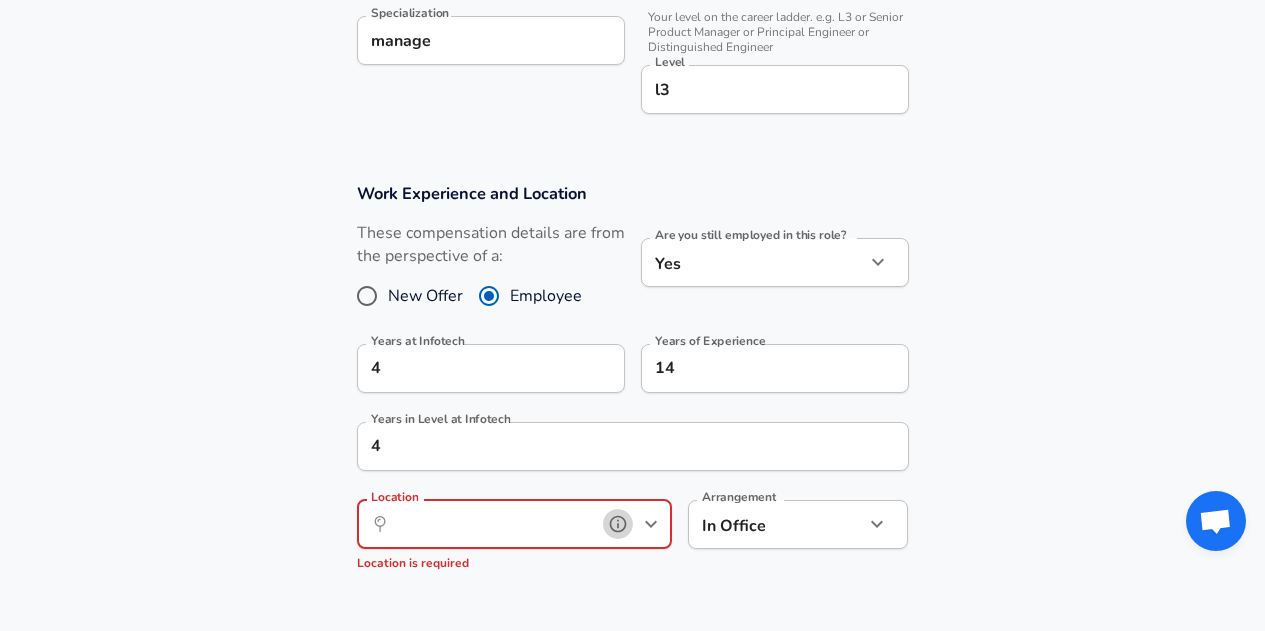 click 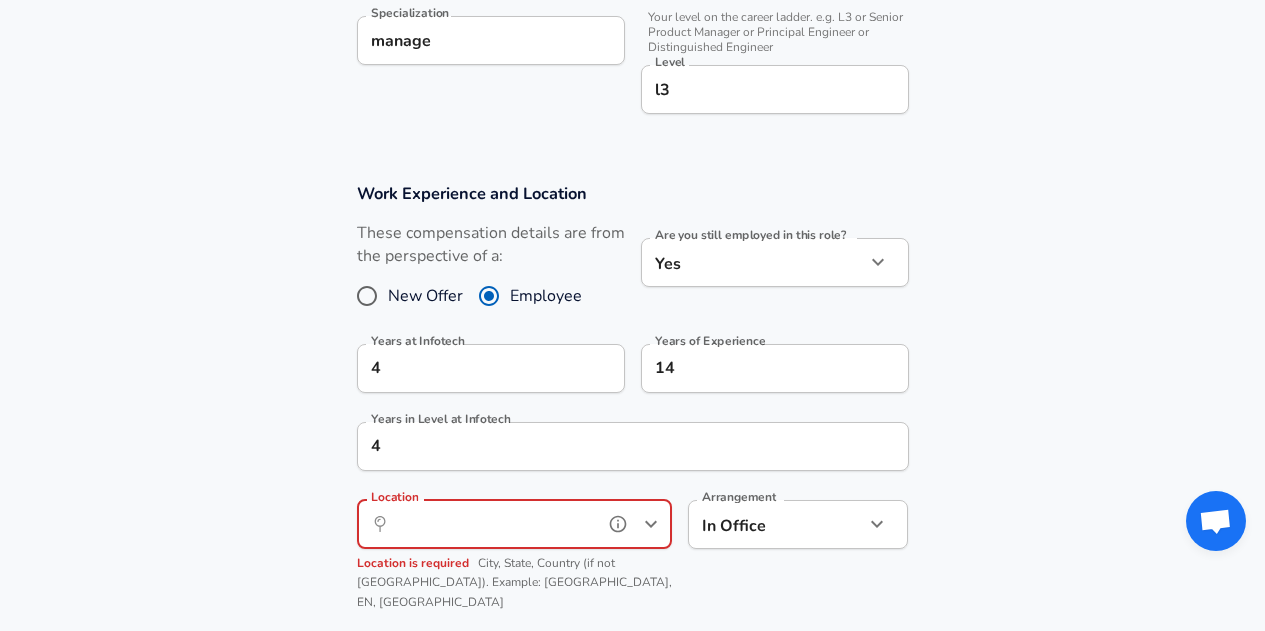 click on "Location" at bounding box center (492, 524) 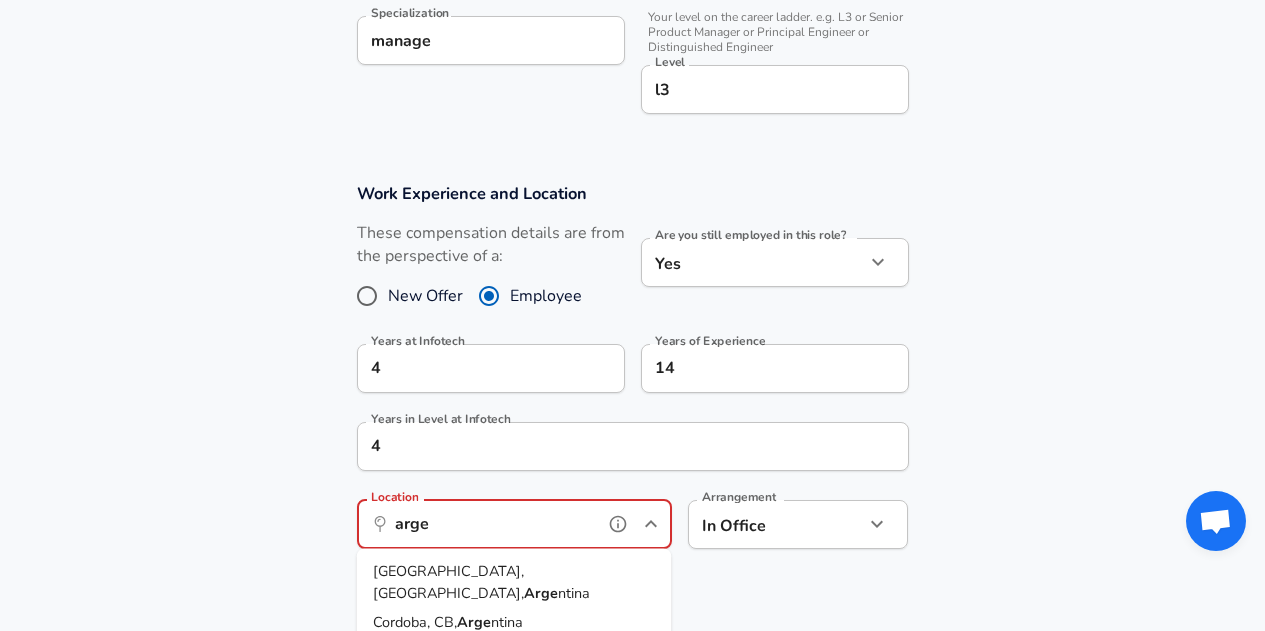 click on "Arge" at bounding box center [541, 592] 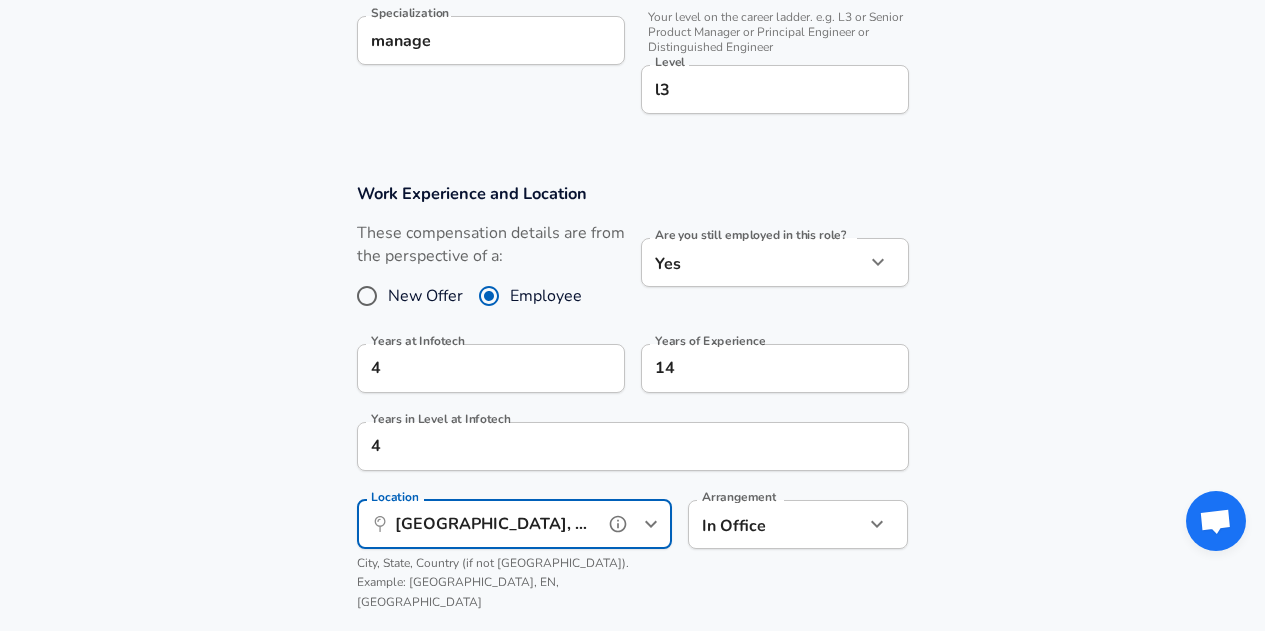 type on "[GEOGRAPHIC_DATA], [GEOGRAPHIC_DATA], [GEOGRAPHIC_DATA]" 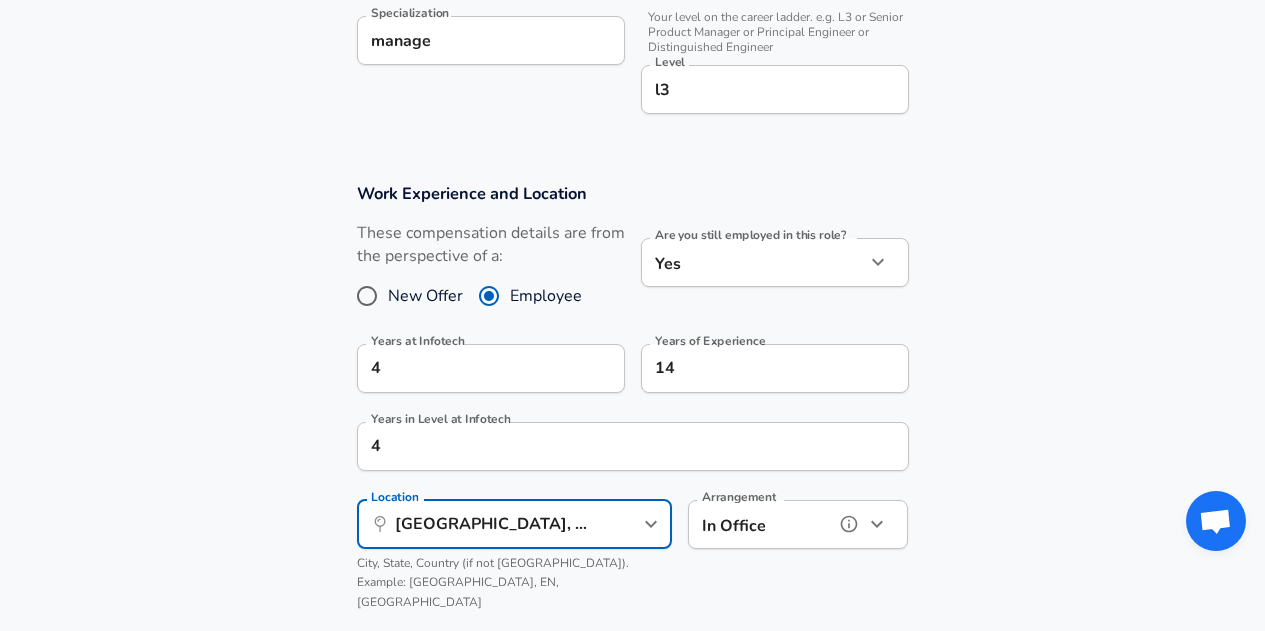 click 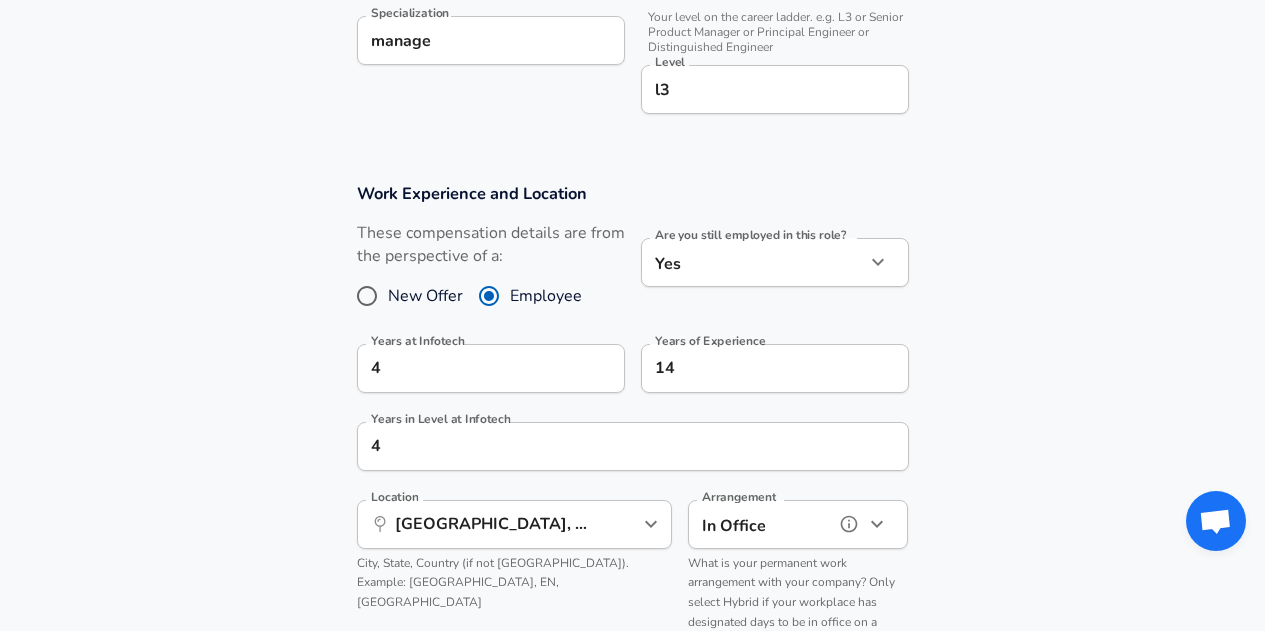 click 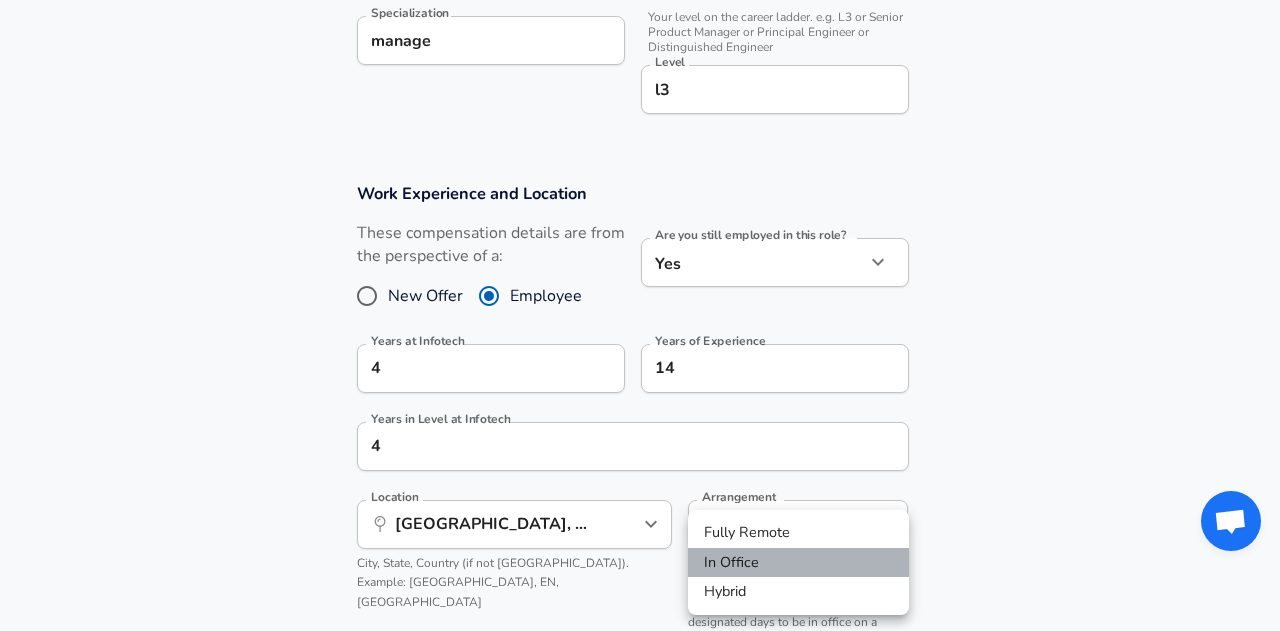 click on "In Office" at bounding box center (798, 563) 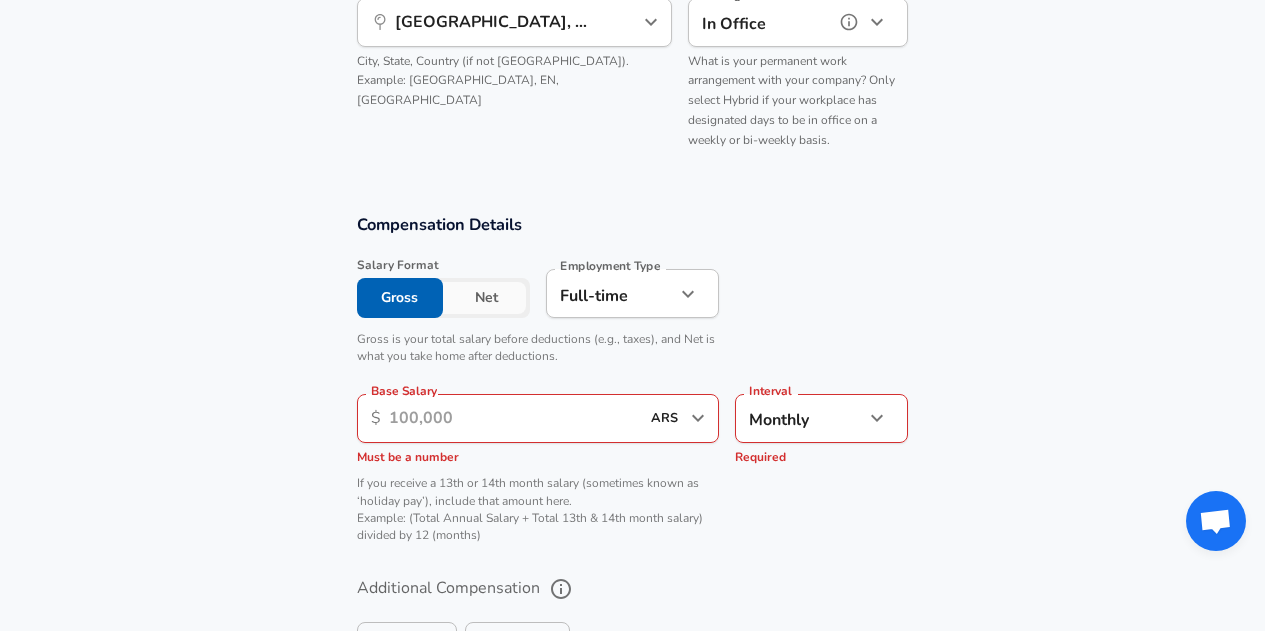 scroll, scrollTop: 1300, scrollLeft: 0, axis: vertical 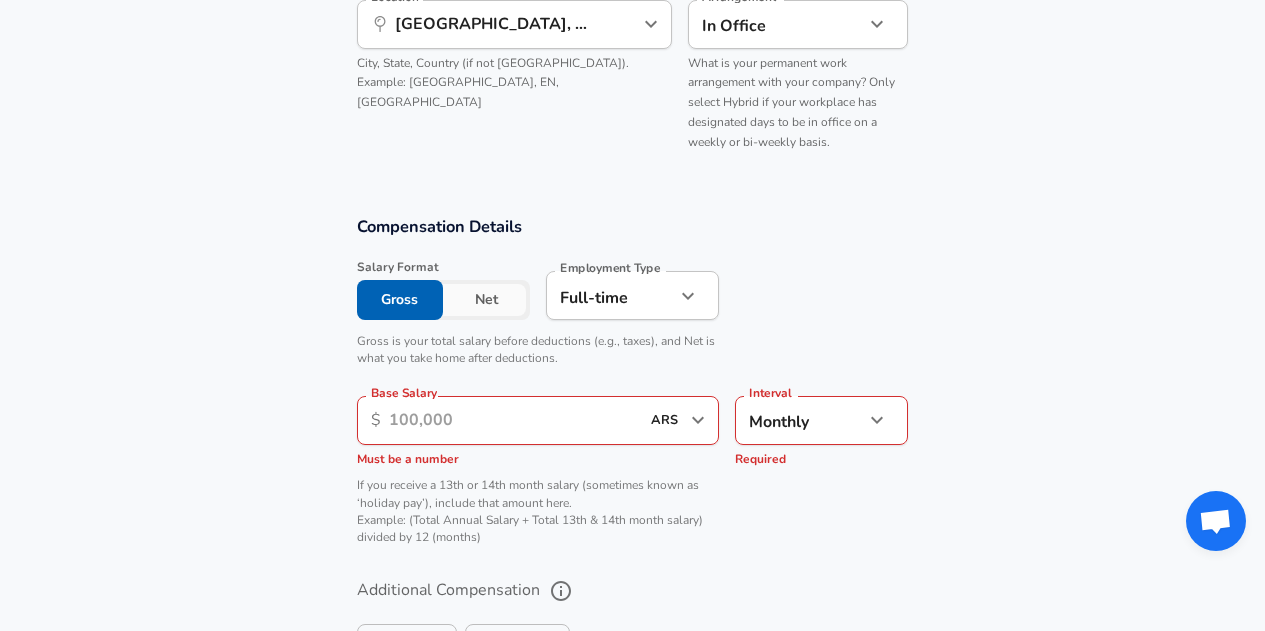 click on "Net" at bounding box center [486, 300] 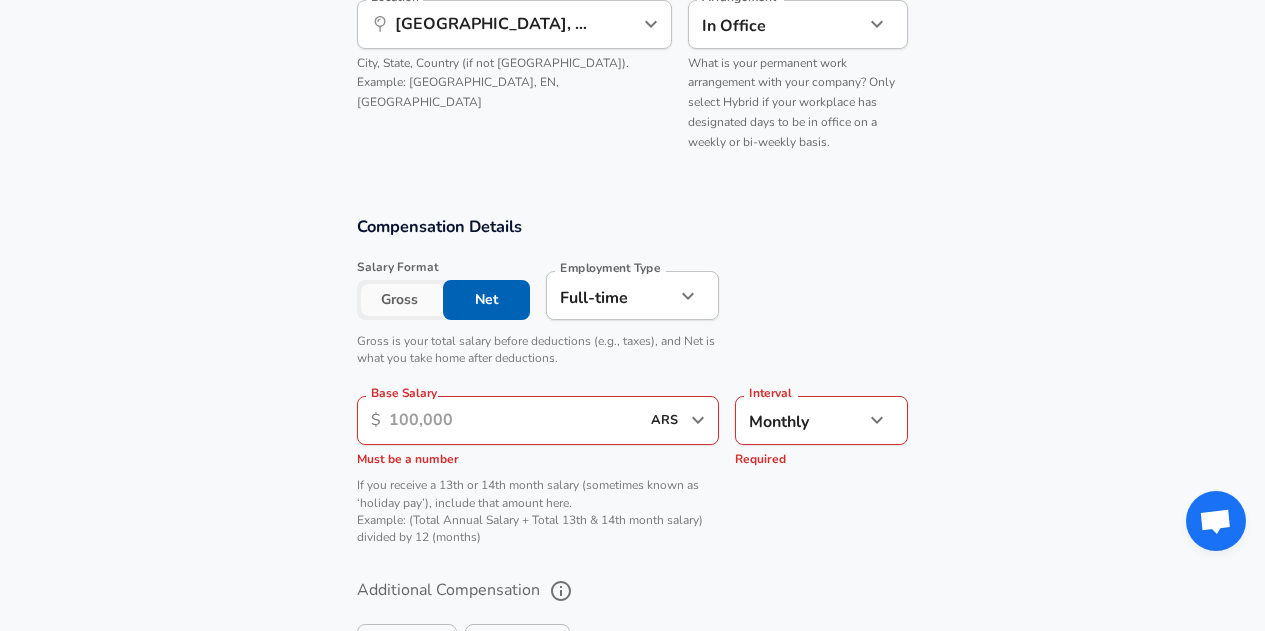 click on "Base Salary" at bounding box center (514, 420) 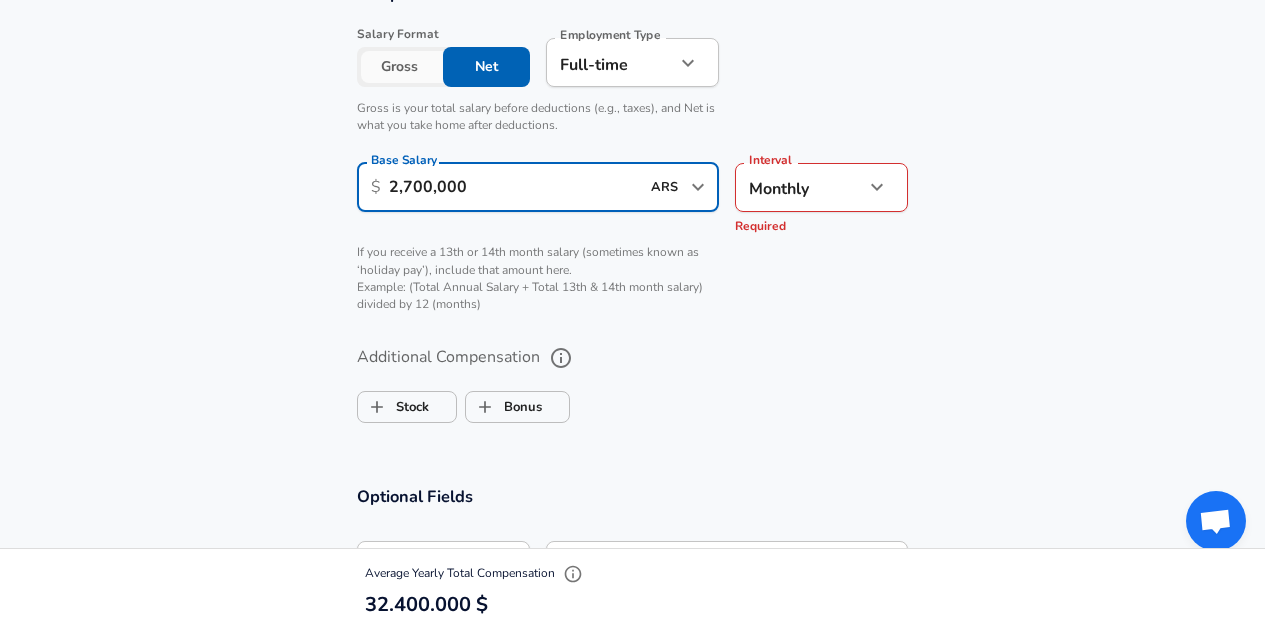 scroll, scrollTop: 1600, scrollLeft: 0, axis: vertical 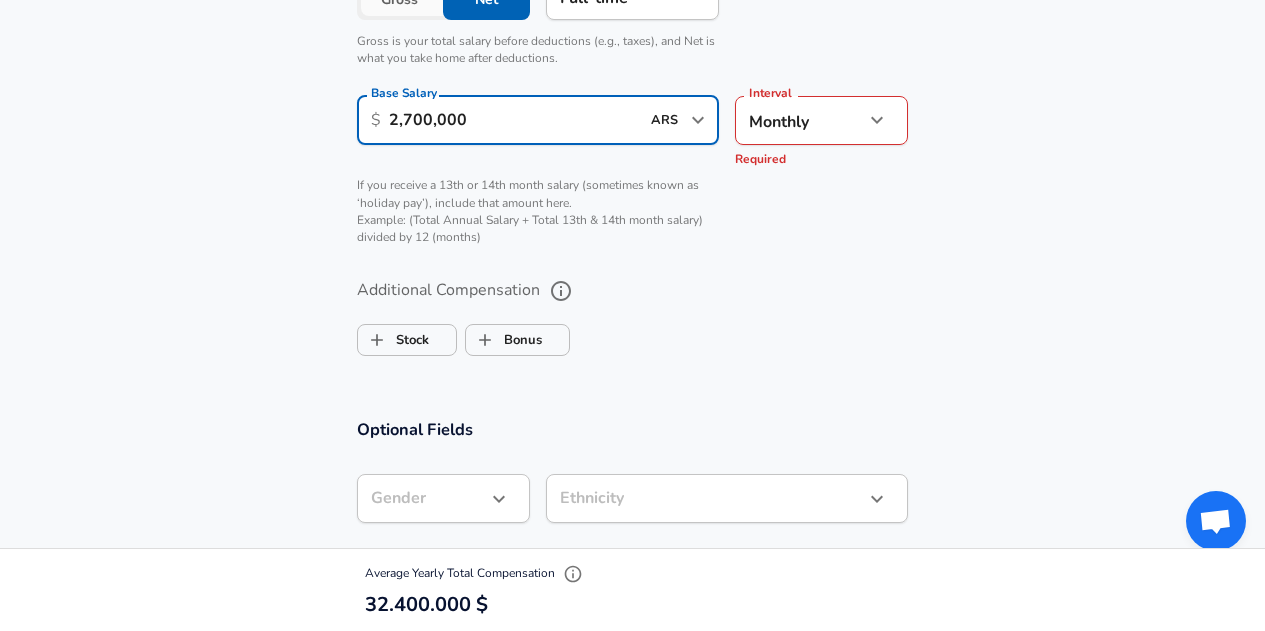 type on "2,700,000" 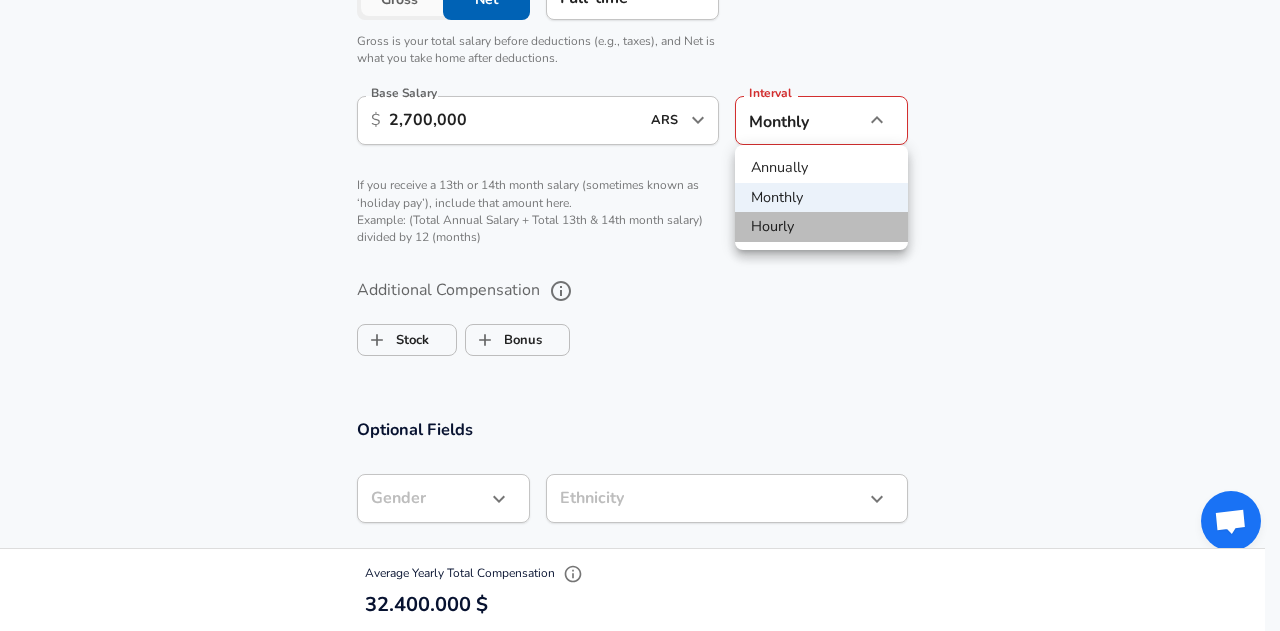 click on "Hourly" at bounding box center [821, 227] 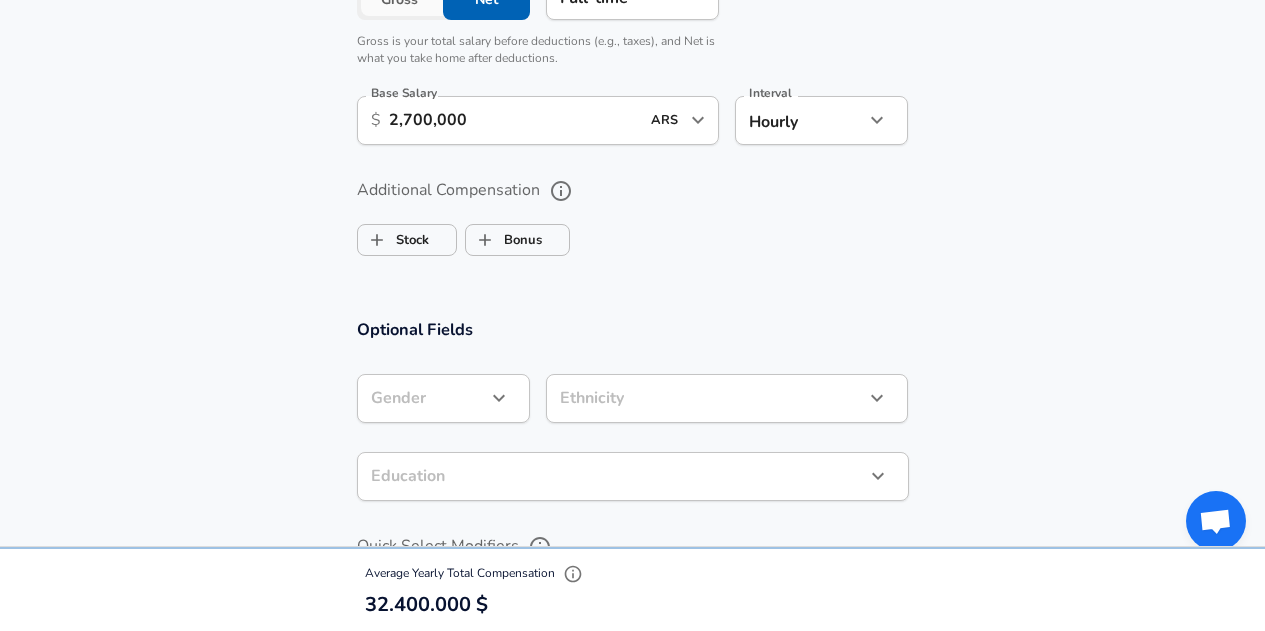 drag, startPoint x: 770, startPoint y: 212, endPoint x: 783, endPoint y: 190, distance: 25.553865 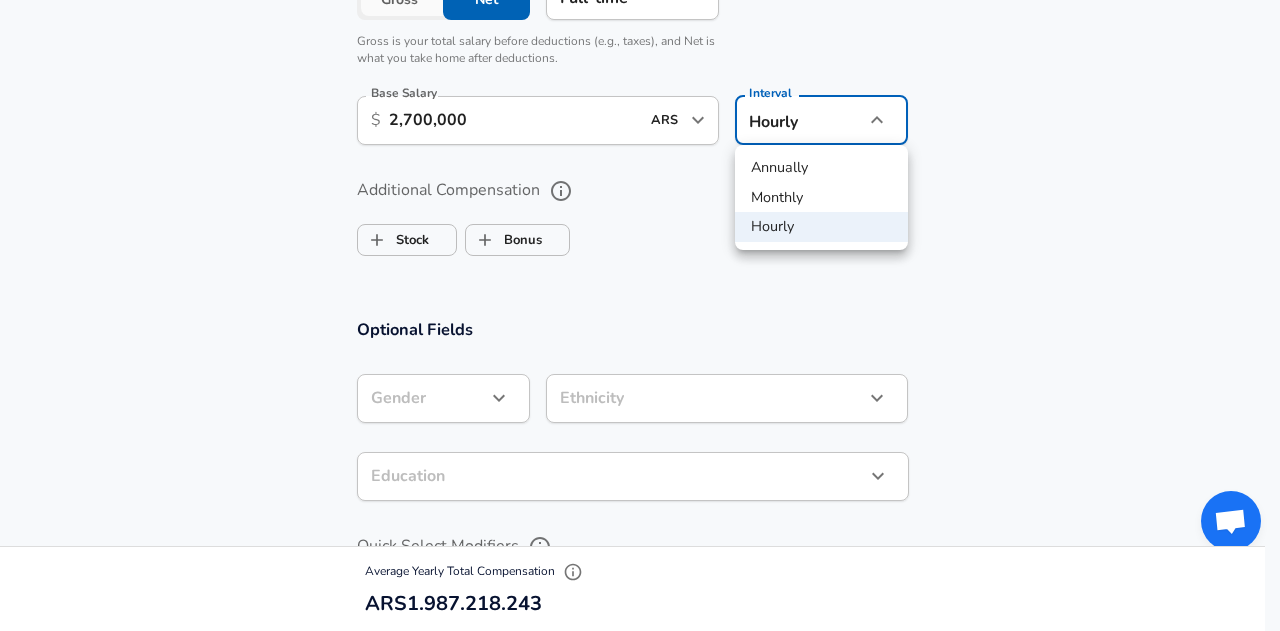 click on "Restart Add Your Salary Upload your offer letter   to verify your submission Enhance Privacy and Anonymity Yes Automatically hides specific fields until there are enough submissions to safely display the full details.   More Details Based on your submission and the data points that we have already collected, we will automatically hide and anonymize specific fields if there aren't enough data points to remain sufficiently anonymous. Company & Title Information   Enter the company you received your offer from Company Infotech Company   Select the title that closest resembles your official title. This should be similar to the title that was present on your offer letter. Title head of engineering Title   Select a job family that best fits your role. If you can't find one, select 'Other' to enter a custom job family Job Family Electrical Engineer Job Family Specialization manage Specialization   Your level on the career ladder. e.g. L3 or Senior Product Manager or Principal Engineer or Distinguished Engineer Level" at bounding box center [640, -1285] 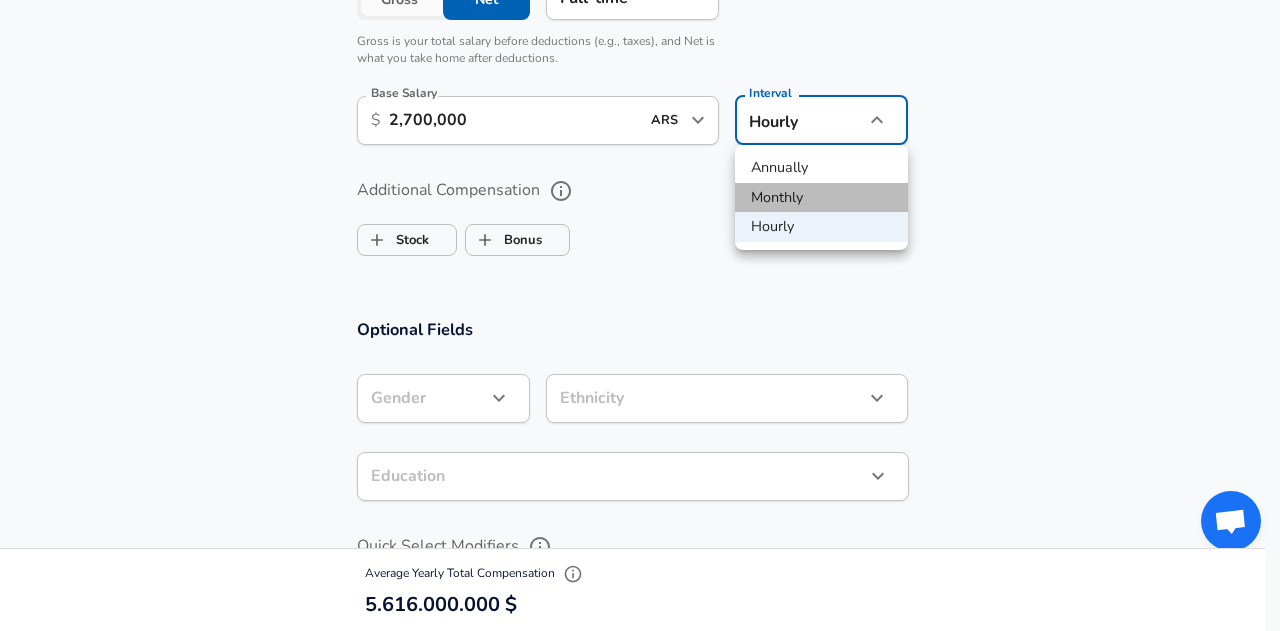 click on "Monthly" at bounding box center (821, 198) 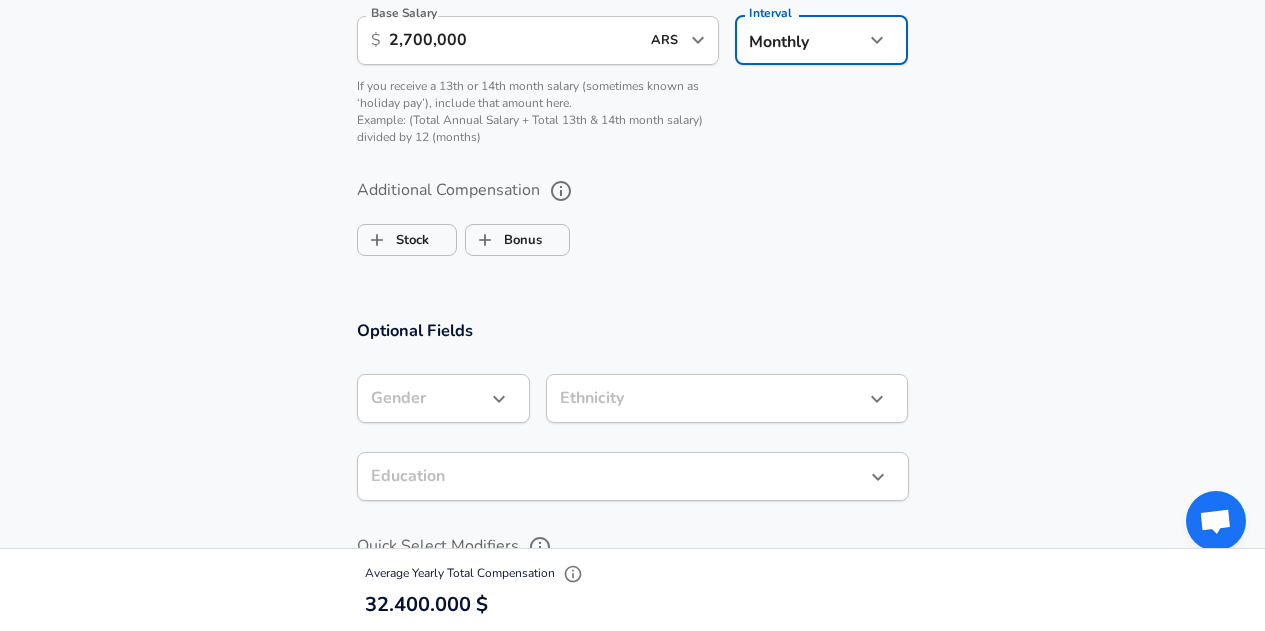 scroll, scrollTop: 1700, scrollLeft: 0, axis: vertical 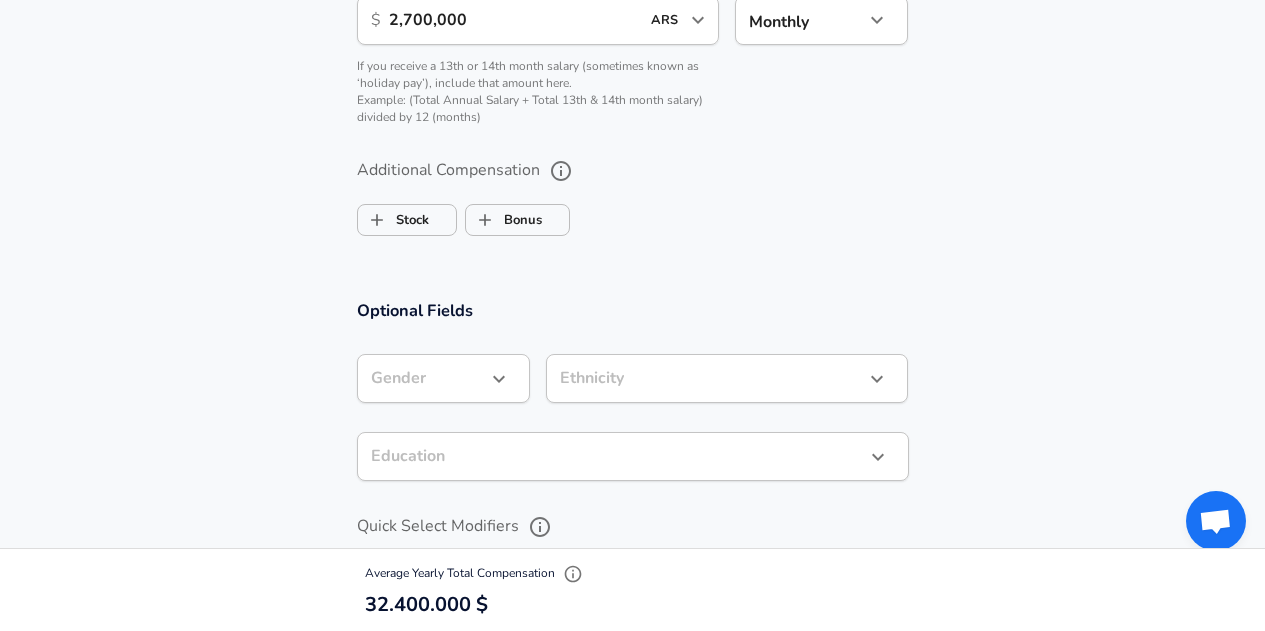 click on "2,700,000" at bounding box center [514, 20] 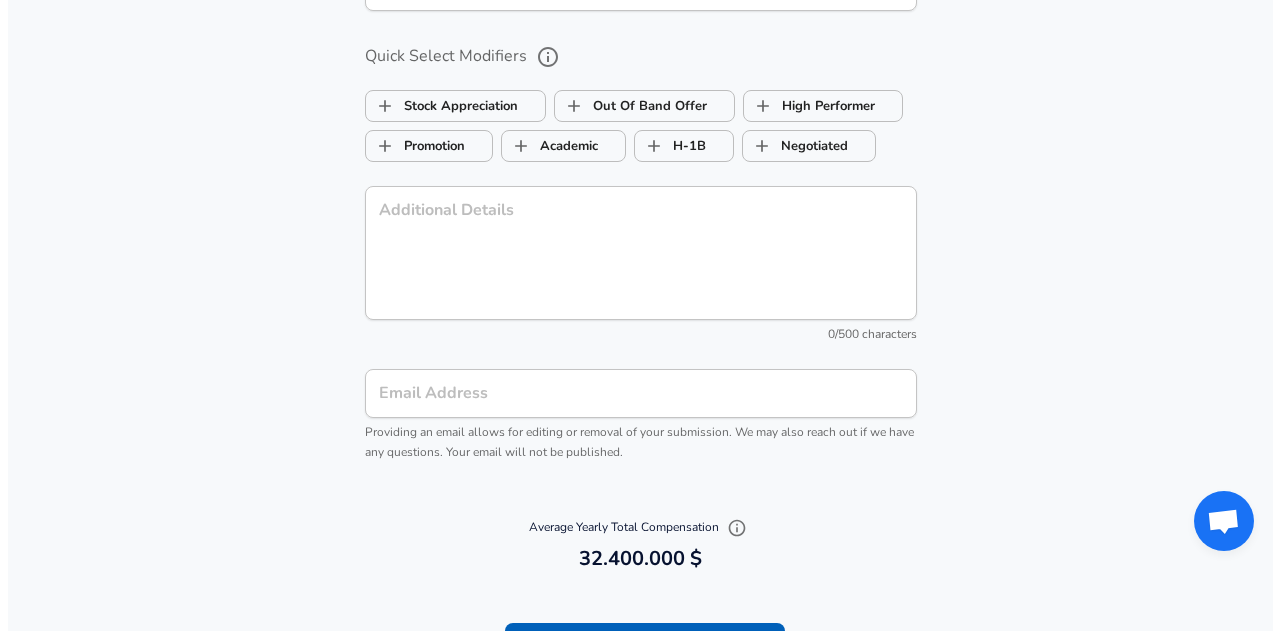 scroll, scrollTop: 2400, scrollLeft: 0, axis: vertical 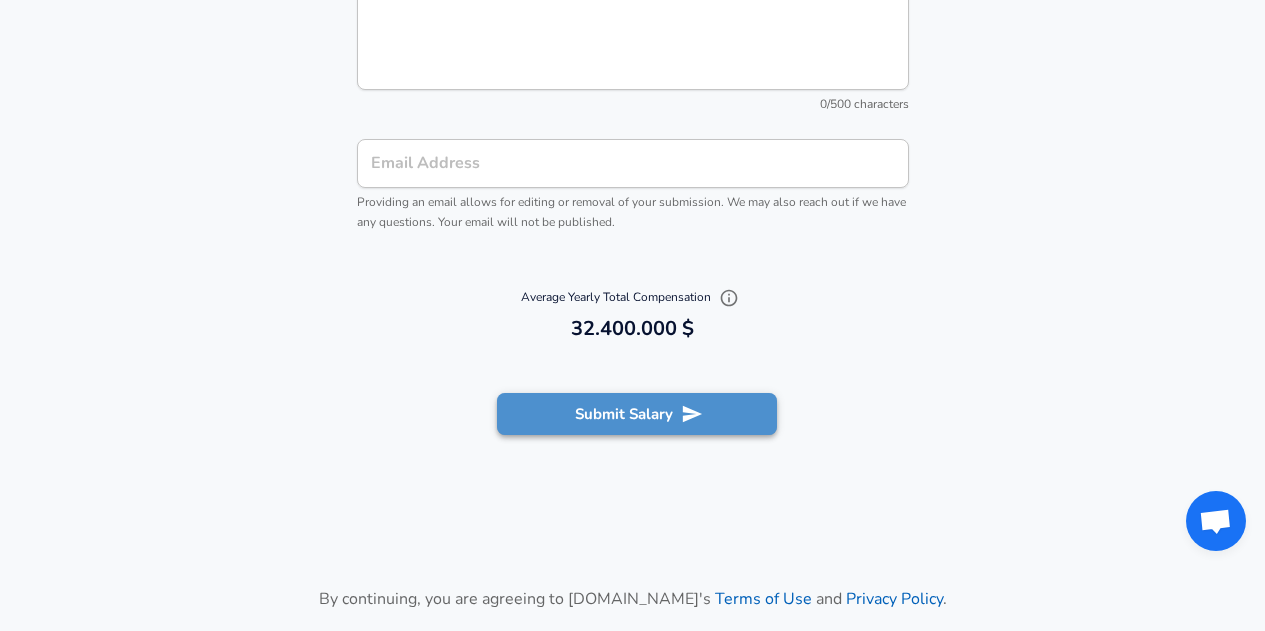 click 